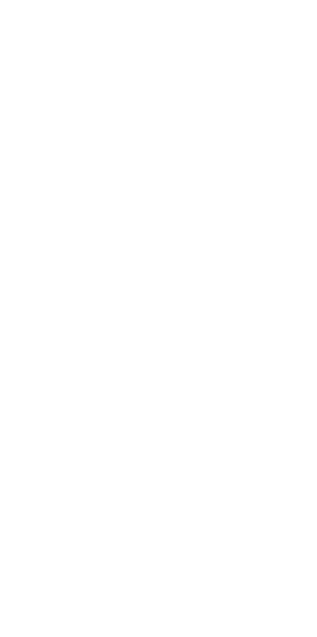 scroll, scrollTop: 0, scrollLeft: 0, axis: both 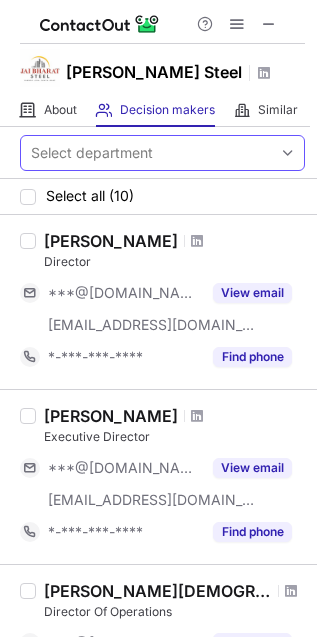 click on "Select department" at bounding box center (146, 153) 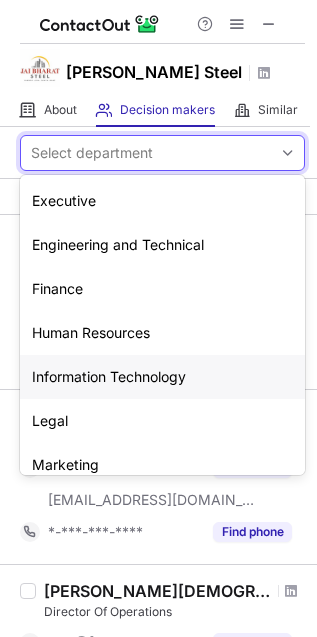 click on "Information Technology" at bounding box center [162, 377] 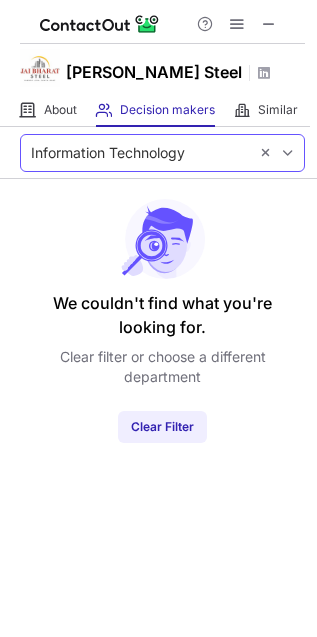 click on "Information Technology" at bounding box center [134, 153] 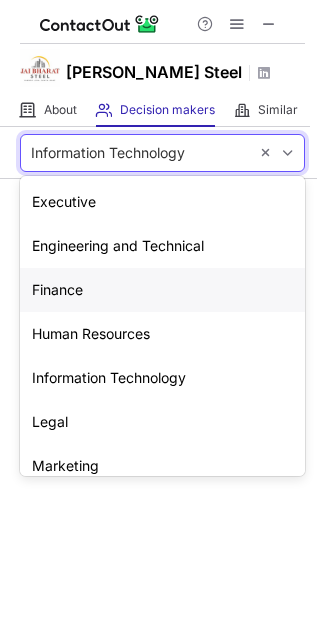 click on "Finance" at bounding box center [162, 290] 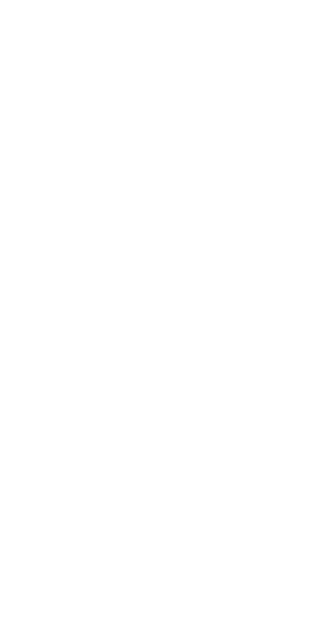 scroll, scrollTop: 0, scrollLeft: 0, axis: both 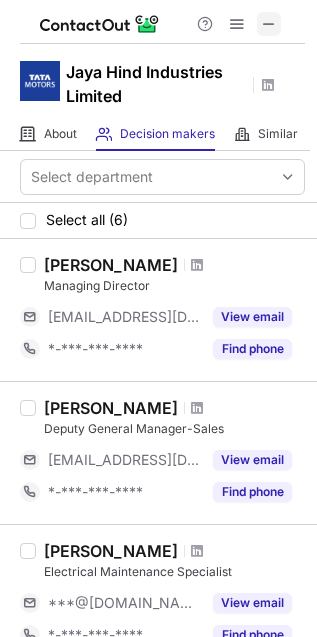 click at bounding box center [269, 24] 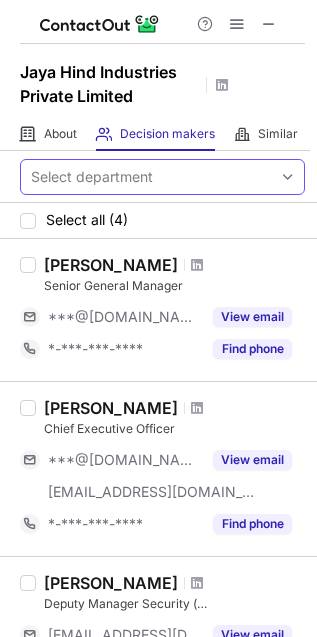 click on "Select department" at bounding box center [146, 177] 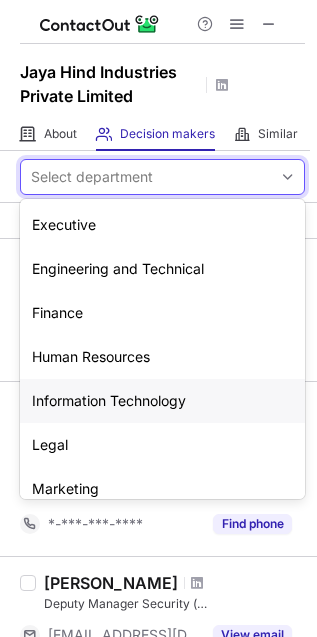 click on "Information Technology" at bounding box center [162, 401] 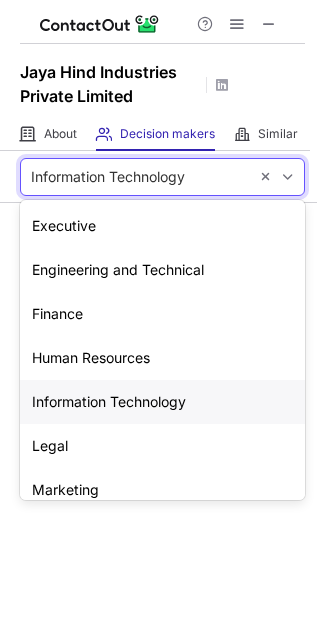 click on "Information Technology" at bounding box center [134, 177] 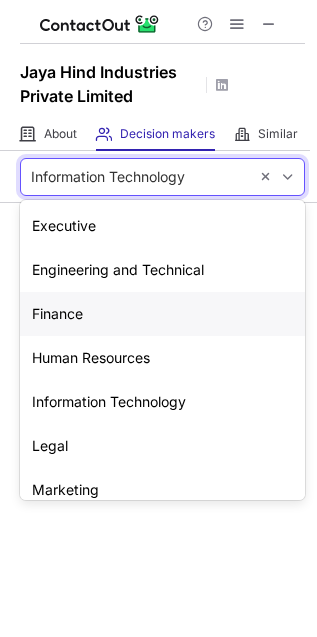 click on "Finance" at bounding box center (162, 314) 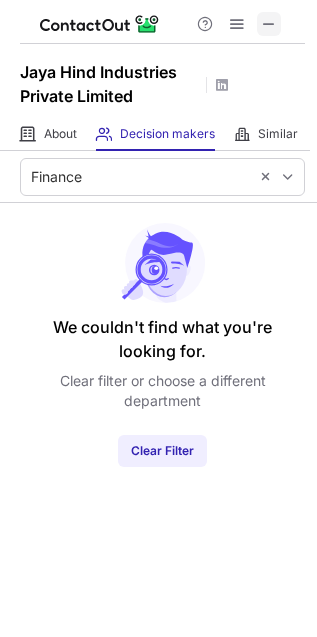 click at bounding box center (269, 24) 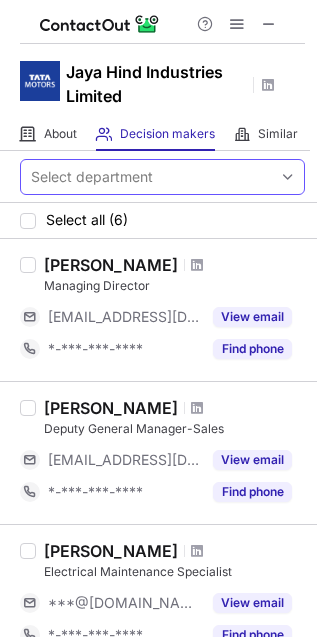 click on "Select department" at bounding box center [146, 177] 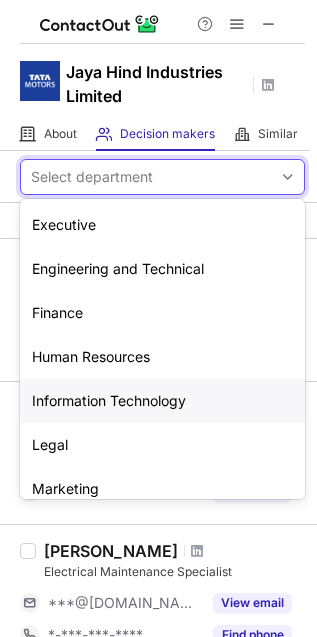 click on "Information Technology" at bounding box center [162, 401] 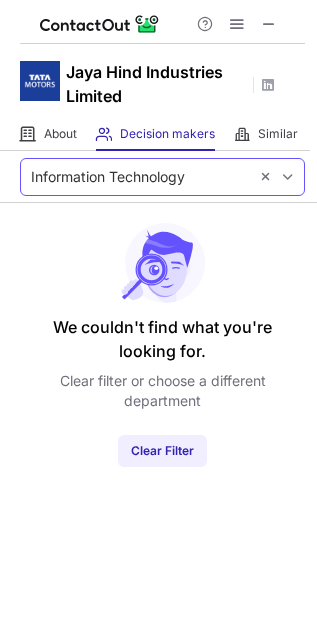 click on "Information Technology" at bounding box center [134, 177] 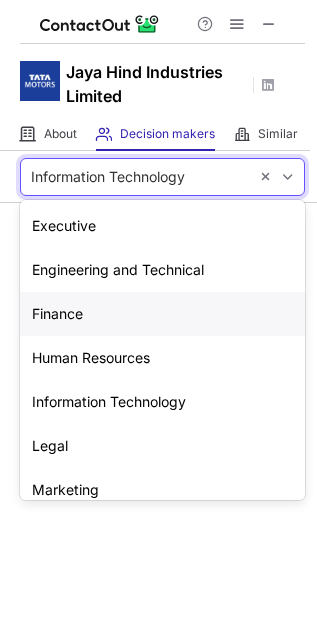 click on "Finance" at bounding box center (162, 314) 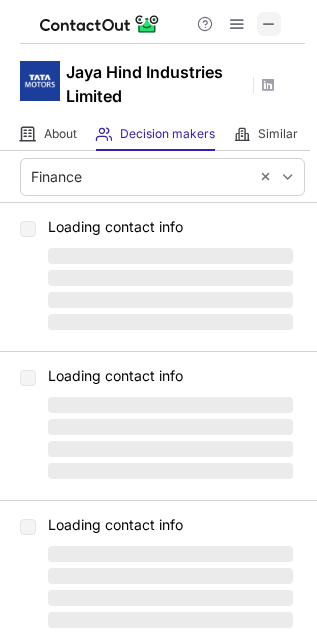 click at bounding box center (269, 24) 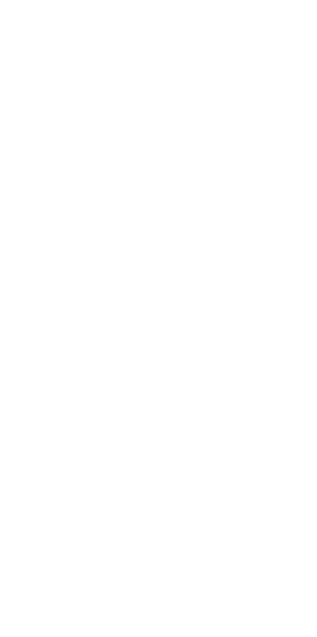 scroll, scrollTop: 0, scrollLeft: 0, axis: both 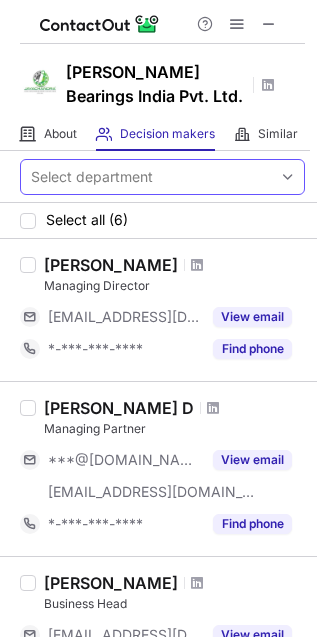 click on "Select department" at bounding box center [146, 177] 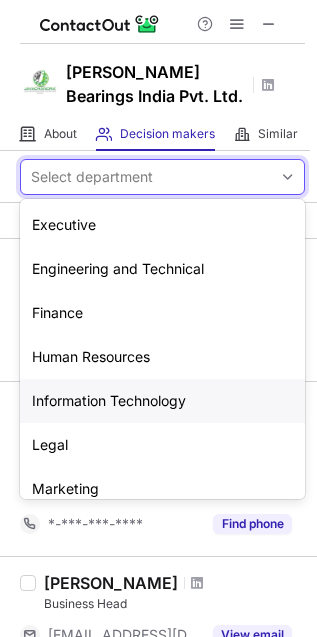 click on "Information Technology" at bounding box center [162, 401] 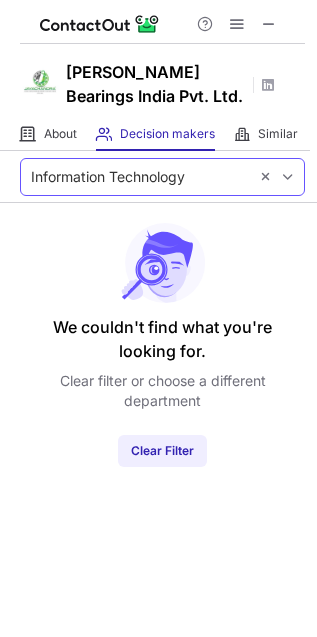 click on "Information Technology" at bounding box center (108, 177) 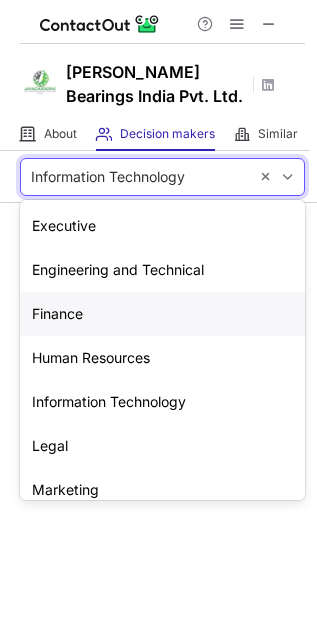 click on "Finance" at bounding box center (162, 314) 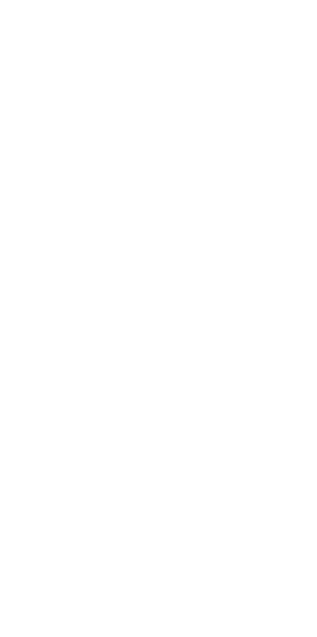 scroll, scrollTop: 0, scrollLeft: 0, axis: both 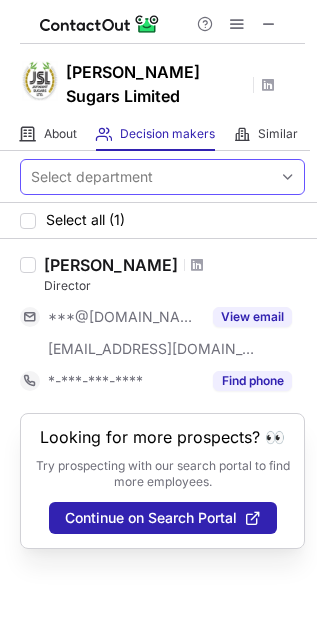 click on "Select department" at bounding box center (146, 177) 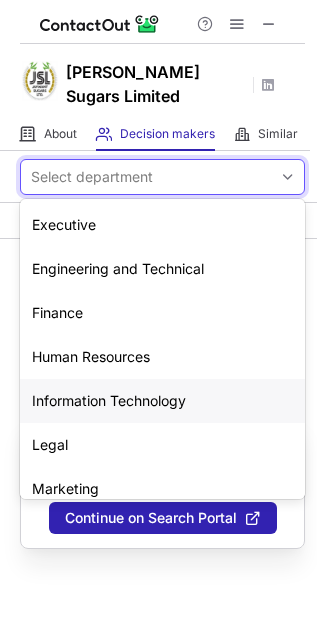 click on "Information Technology" at bounding box center [162, 401] 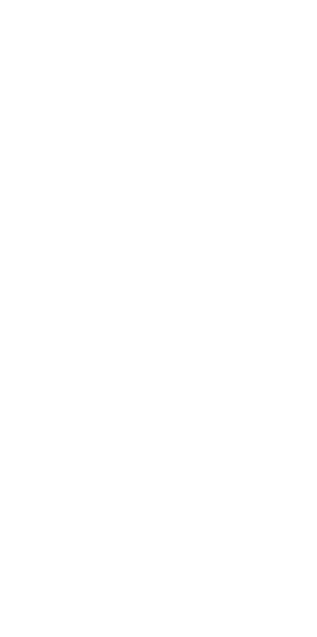 scroll, scrollTop: 0, scrollLeft: 0, axis: both 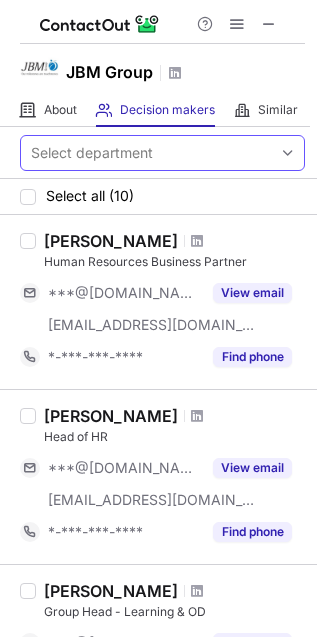 click on "Select department" at bounding box center (146, 153) 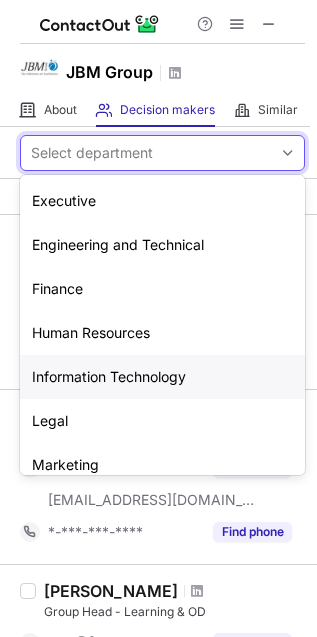 click on "Information Technology" at bounding box center [162, 377] 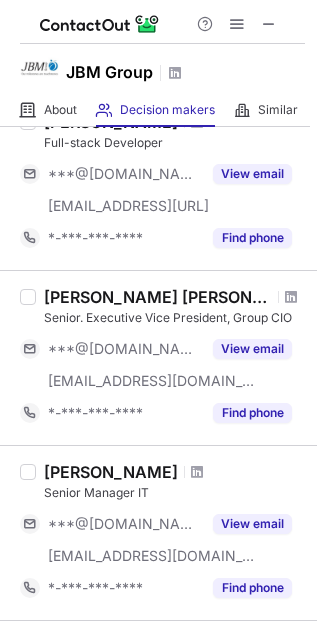 scroll, scrollTop: 222, scrollLeft: 0, axis: vertical 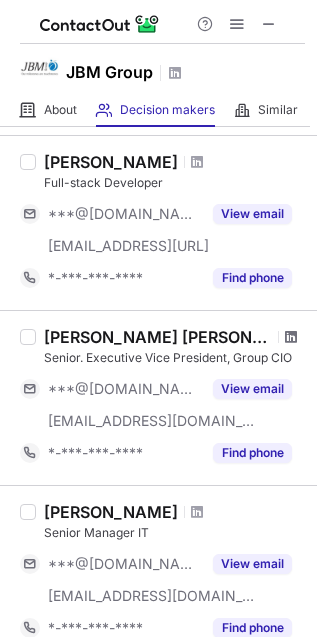 click at bounding box center (291, 337) 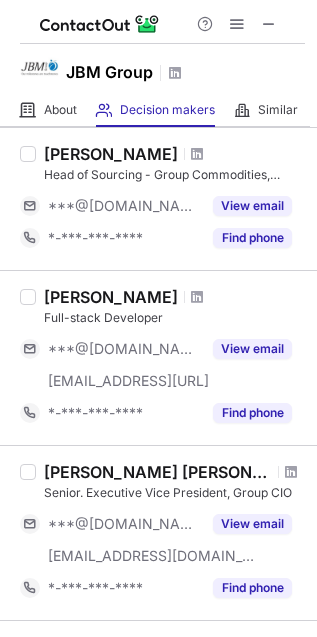 scroll, scrollTop: 0, scrollLeft: 0, axis: both 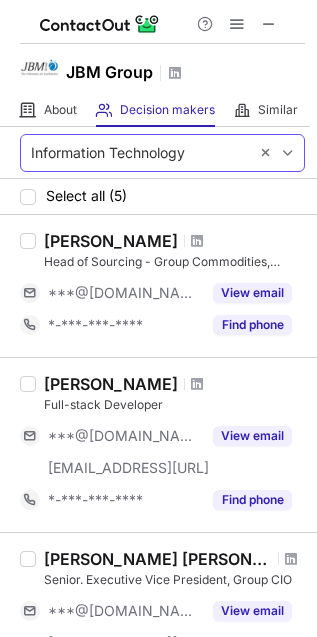 click on "Information Technology" at bounding box center (108, 153) 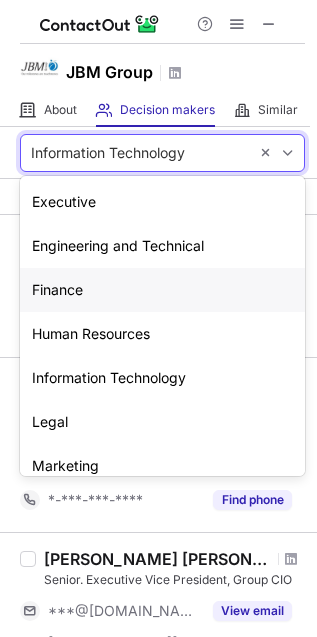 click on "Finance" at bounding box center [162, 290] 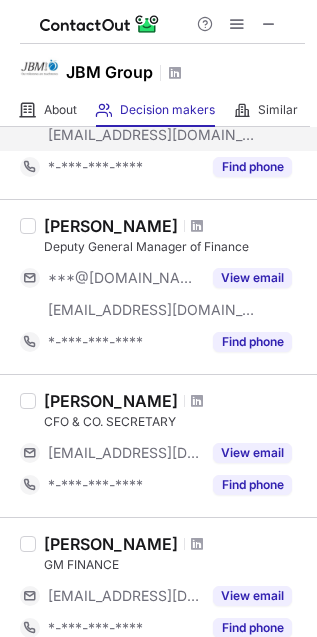 scroll, scrollTop: 333, scrollLeft: 0, axis: vertical 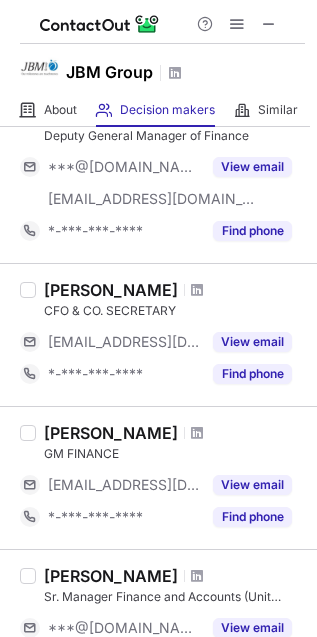click at bounding box center (197, 290) 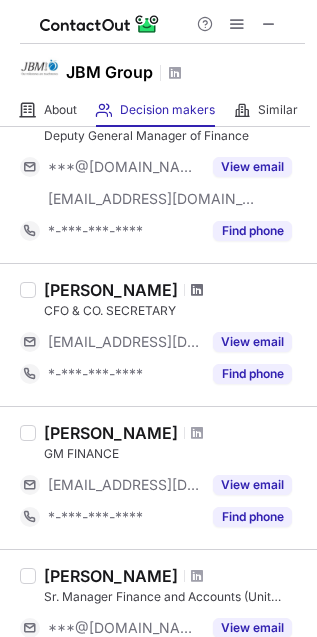 click at bounding box center [197, 290] 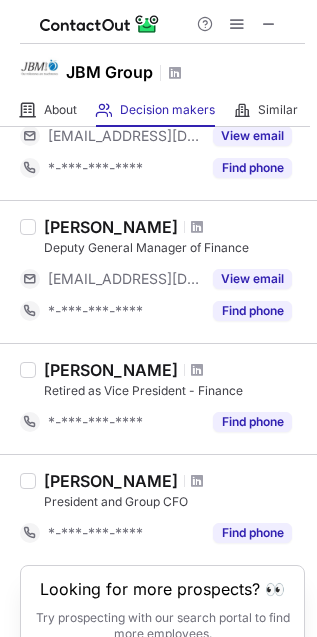 scroll, scrollTop: 1210, scrollLeft: 0, axis: vertical 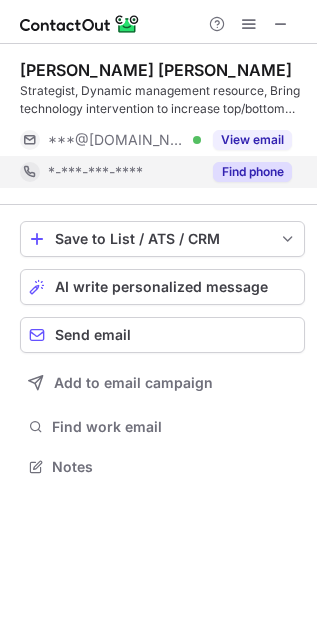 click on "Find phone" at bounding box center (252, 172) 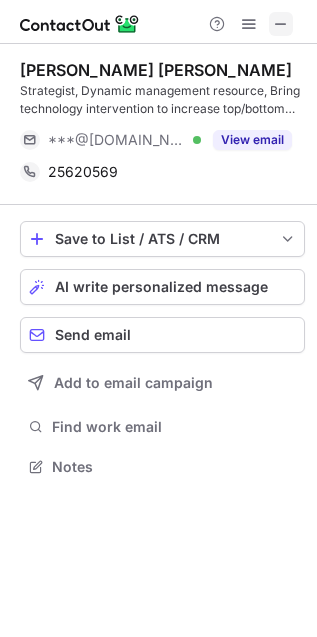 click at bounding box center [281, 24] 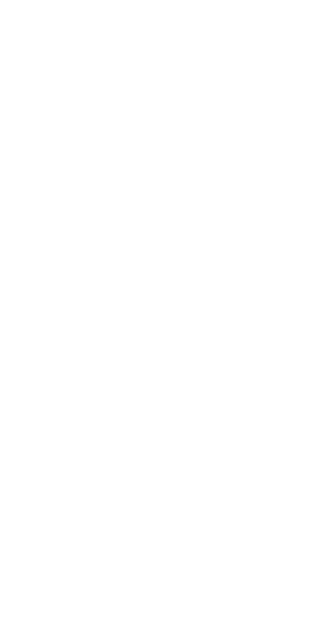 scroll, scrollTop: 0, scrollLeft: 0, axis: both 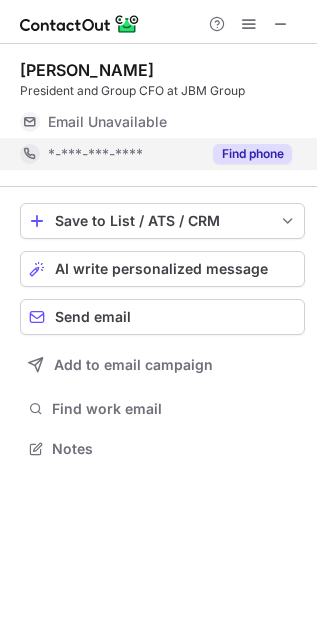 click on "Find phone" at bounding box center [252, 154] 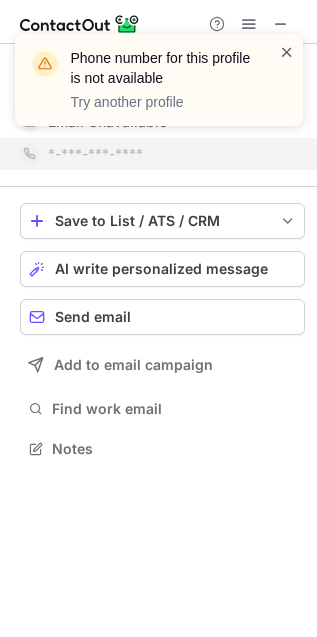 click at bounding box center [287, 52] 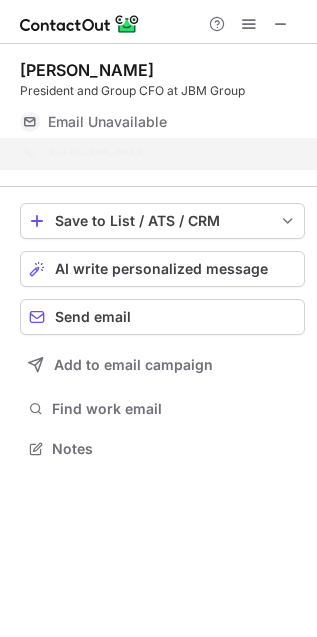 click on "Phone number for this profile is not available Try another profile" at bounding box center (159, 88) 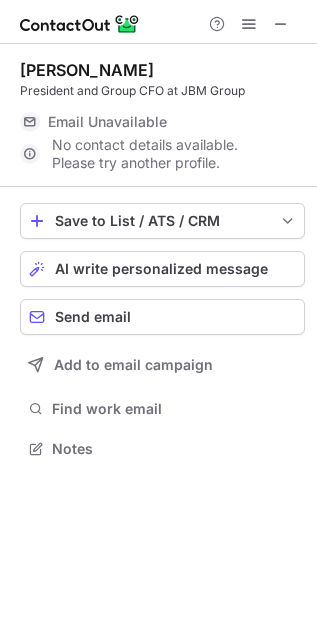 click at bounding box center [281, 24] 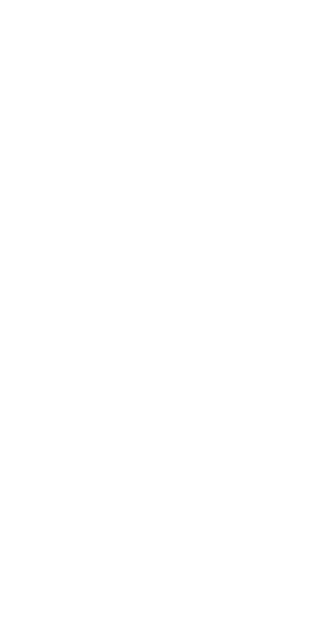 scroll, scrollTop: 0, scrollLeft: 0, axis: both 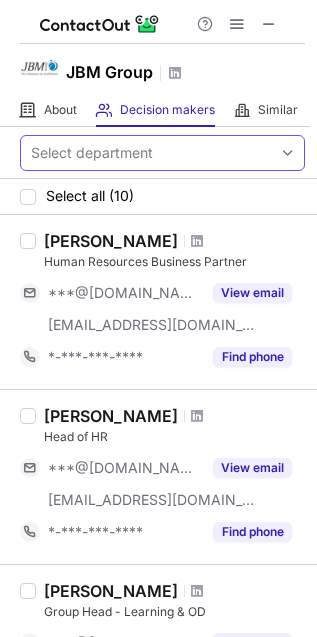 click on "Select department" at bounding box center [92, 153] 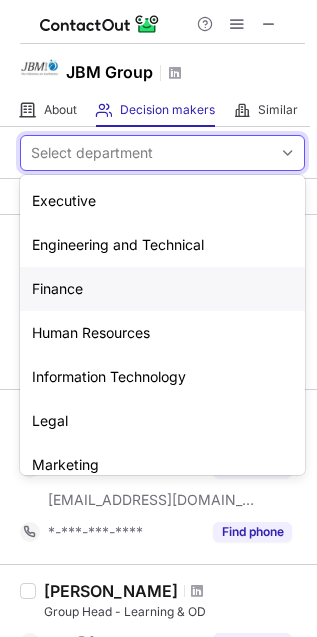 click on "Finance" at bounding box center [162, 289] 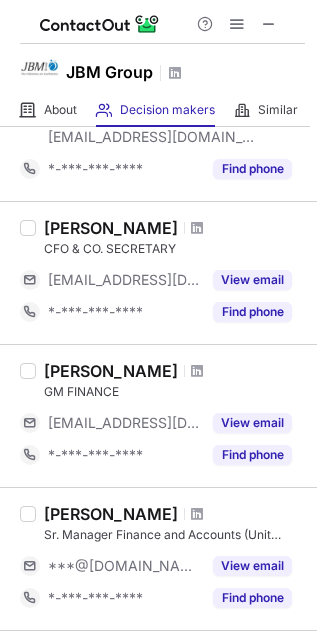 scroll, scrollTop: 444, scrollLeft: 0, axis: vertical 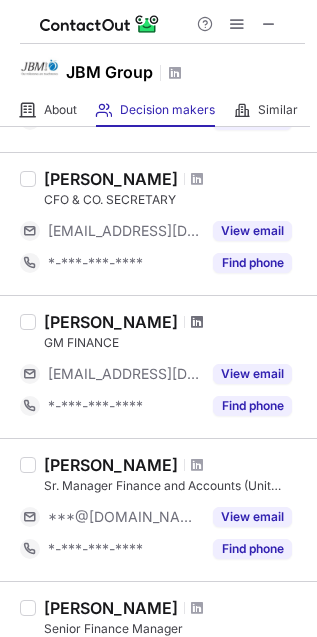 click at bounding box center (197, 322) 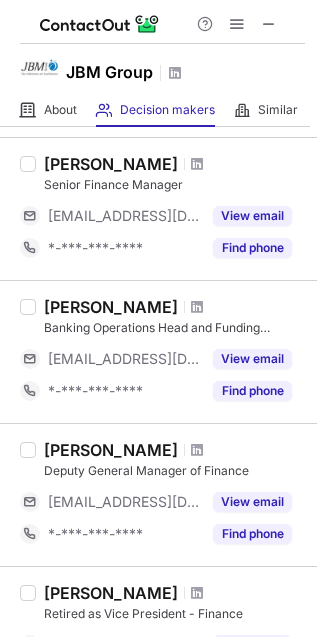 scroll, scrollTop: 1000, scrollLeft: 0, axis: vertical 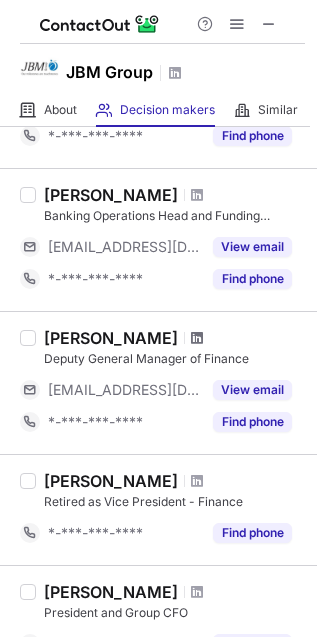 click at bounding box center [197, 338] 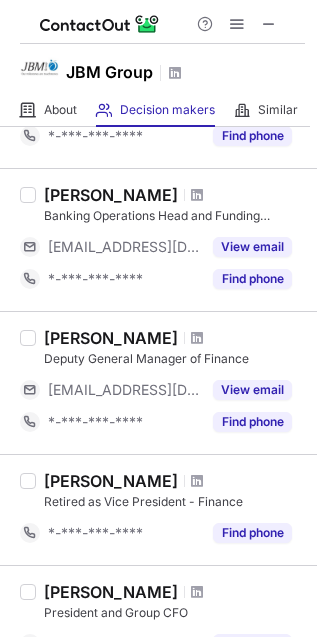 scroll, scrollTop: 1210, scrollLeft: 0, axis: vertical 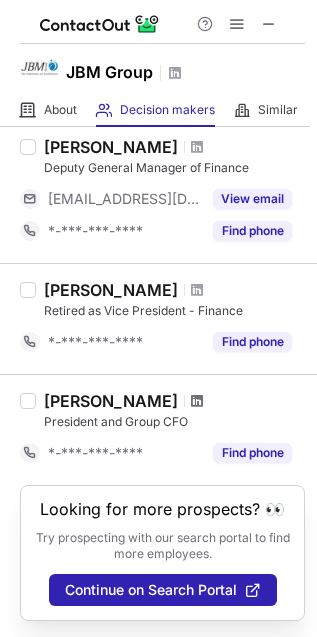 click at bounding box center (197, 401) 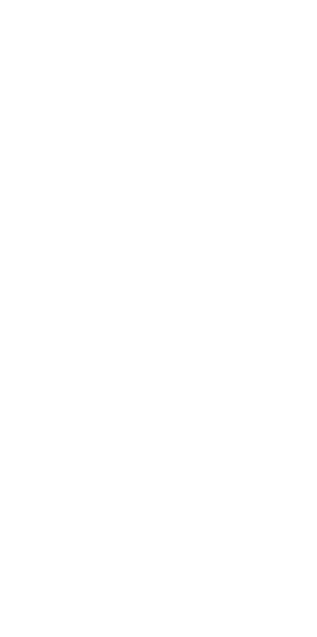 scroll, scrollTop: 0, scrollLeft: 0, axis: both 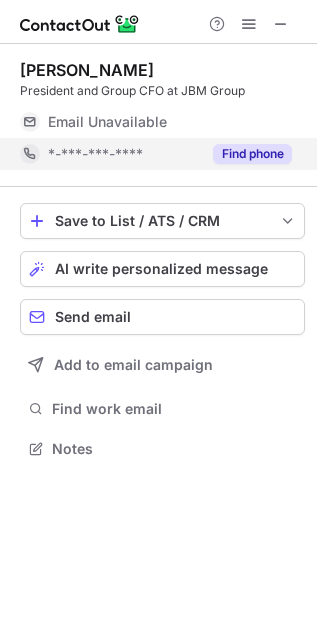 click on "Find phone" at bounding box center [252, 154] 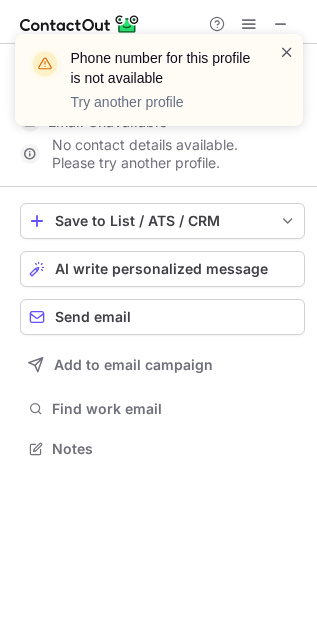 click at bounding box center (287, 52) 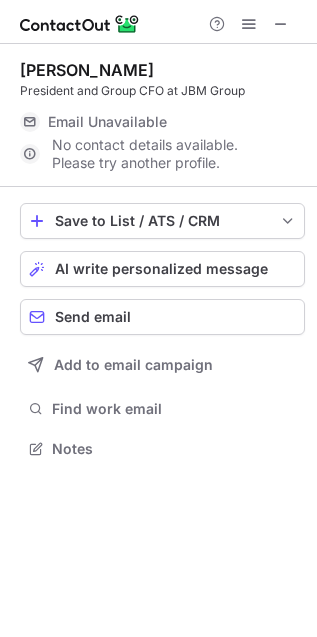 click on "Phone number for this profile is not available Try another profile" at bounding box center [159, 88] 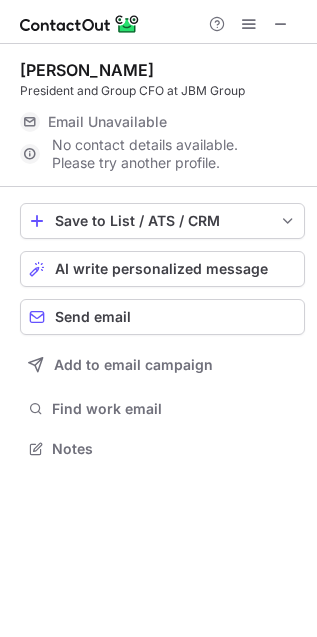 click at bounding box center [249, 24] 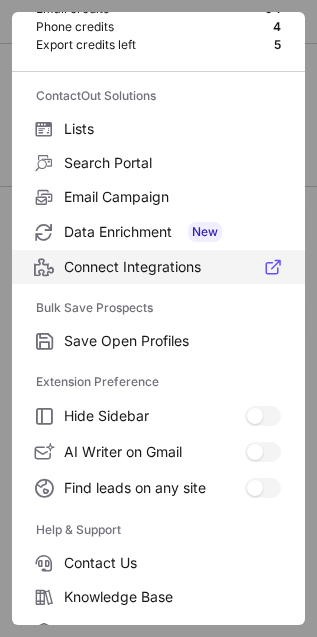 scroll, scrollTop: 195, scrollLeft: 0, axis: vertical 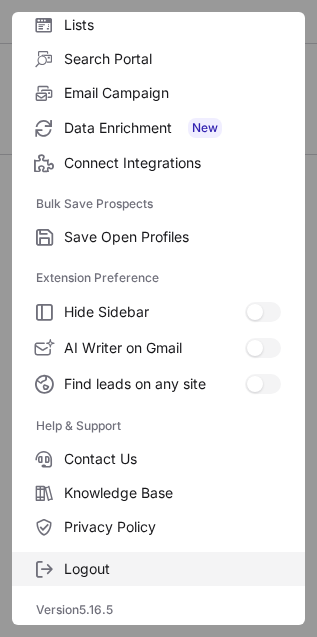 click on "Logout" at bounding box center [158, 569] 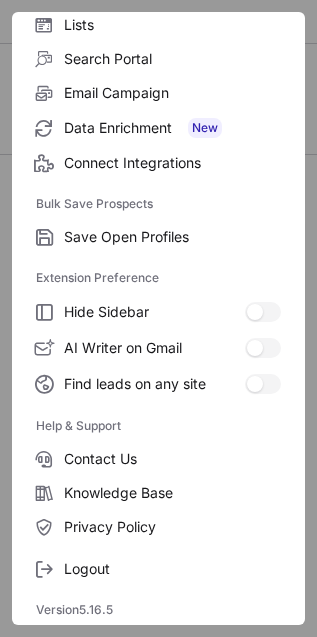 scroll, scrollTop: 0, scrollLeft: 0, axis: both 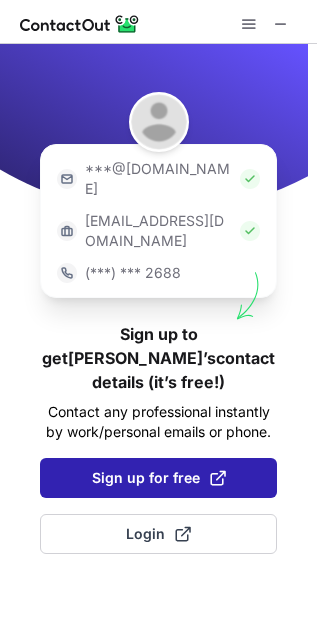 click on "Sign up for free" at bounding box center (159, 478) 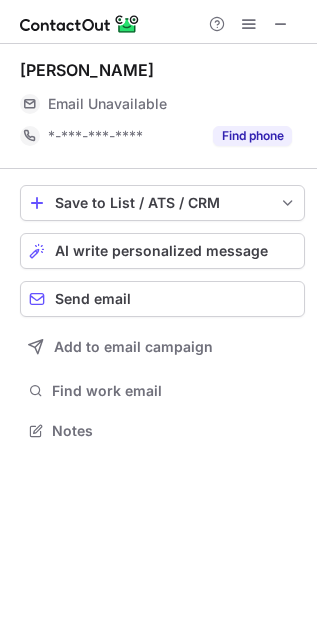scroll, scrollTop: 11, scrollLeft: 10, axis: both 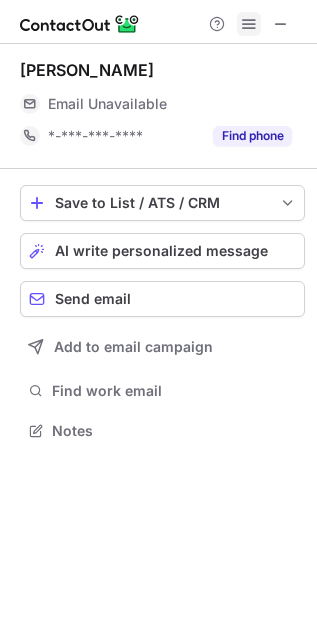 click at bounding box center (249, 24) 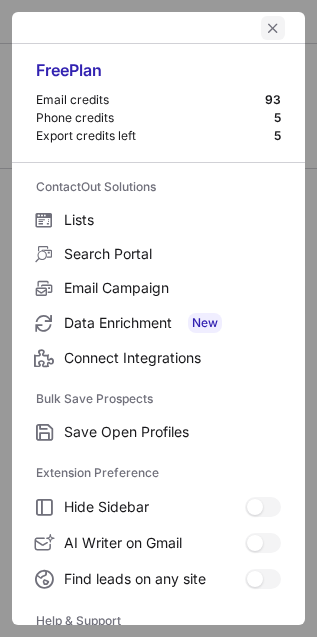 click at bounding box center [273, 28] 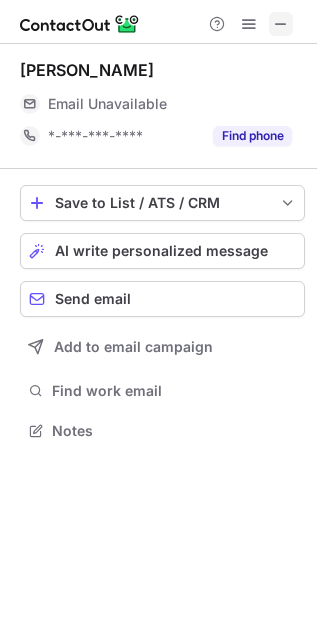 click at bounding box center (281, 24) 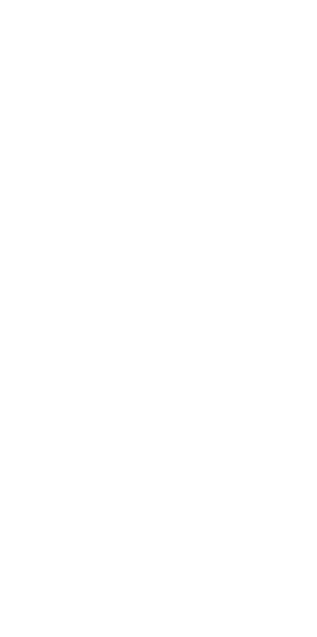 scroll, scrollTop: 0, scrollLeft: 0, axis: both 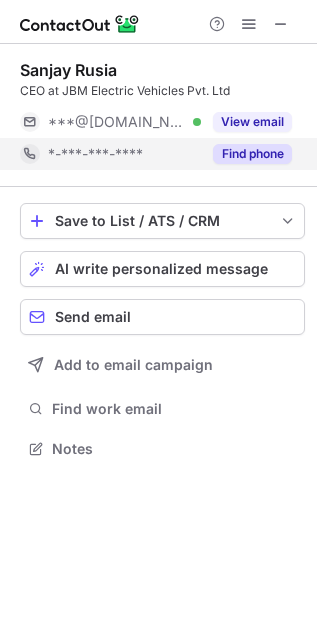 click on "Find phone" at bounding box center (252, 154) 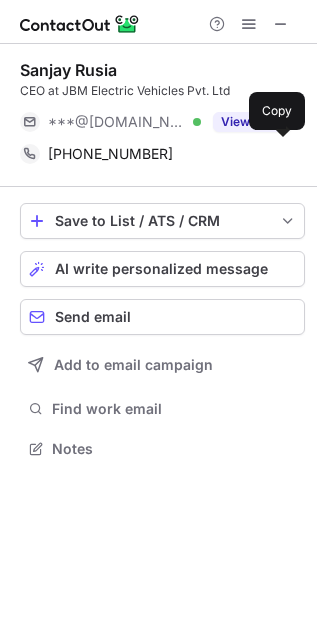 click on "+919899330140" at bounding box center [170, 154] 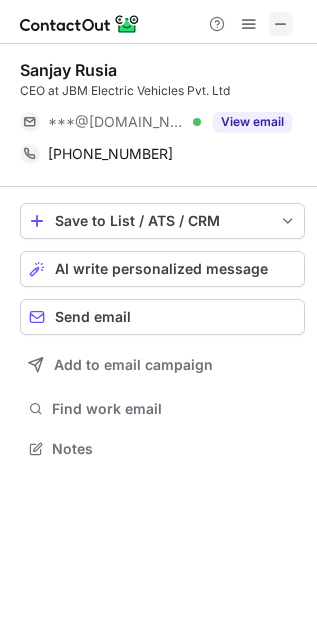 click at bounding box center (281, 24) 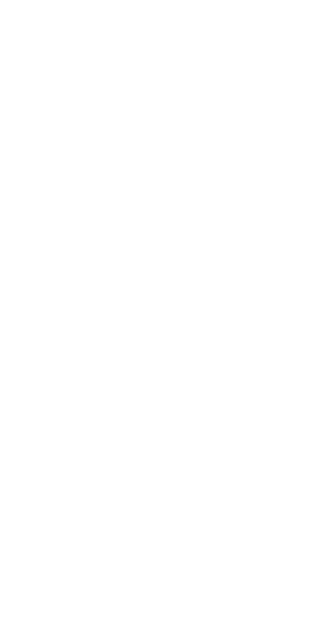 scroll, scrollTop: 0, scrollLeft: 0, axis: both 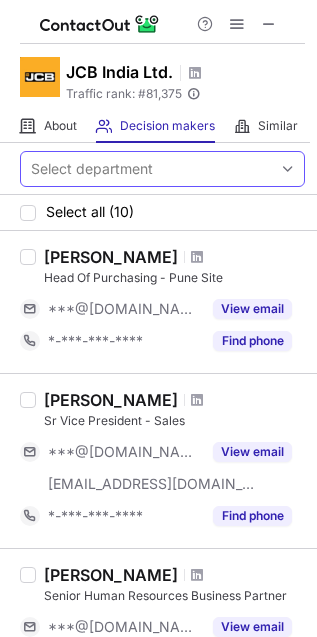 click on "Select department" at bounding box center (146, 169) 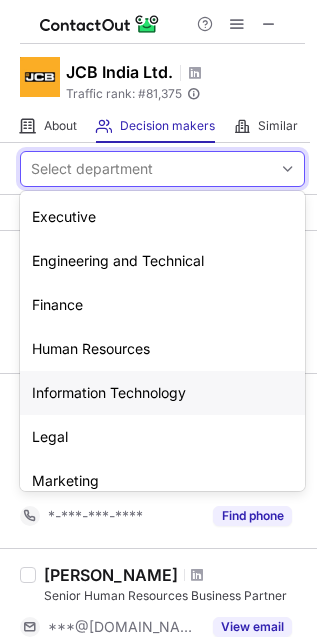 click on "Information Technology" at bounding box center (162, 393) 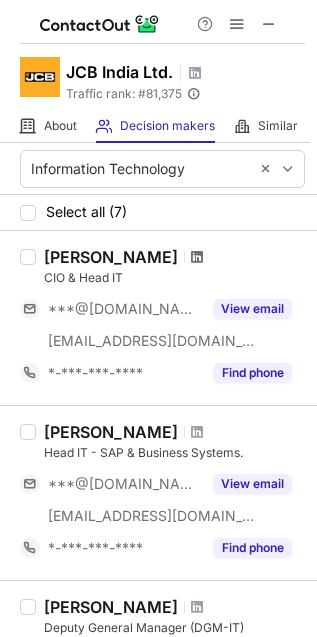 click at bounding box center (197, 257) 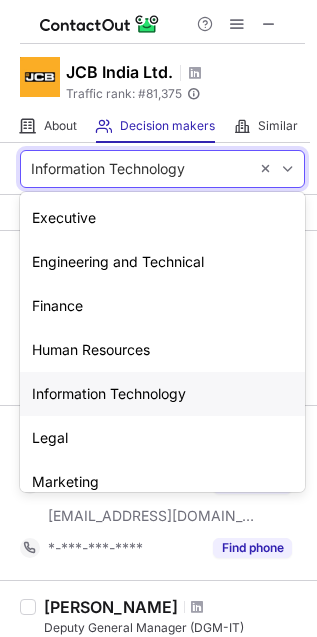 click on "Information Technology" at bounding box center (108, 169) 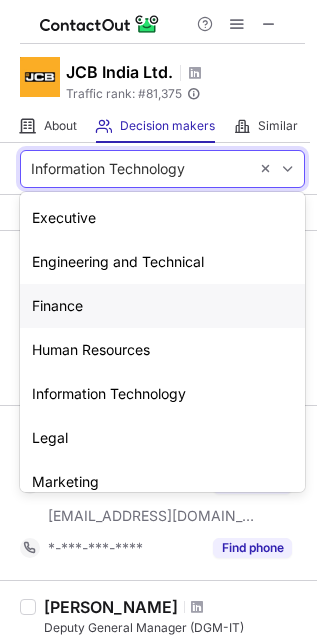 click on "Finance" at bounding box center (162, 306) 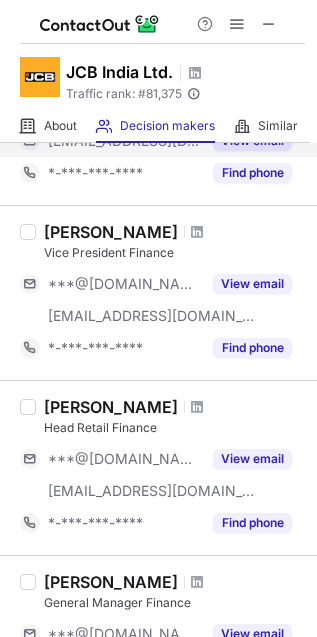 scroll, scrollTop: 97, scrollLeft: 0, axis: vertical 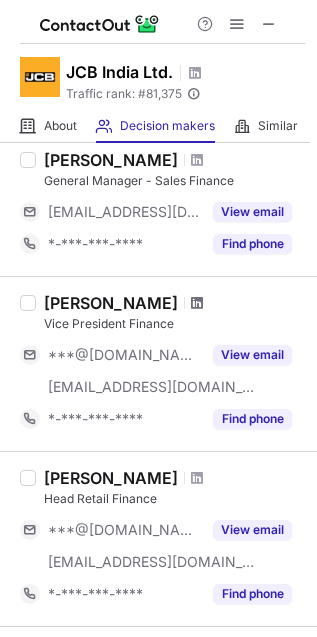 click at bounding box center [197, 303] 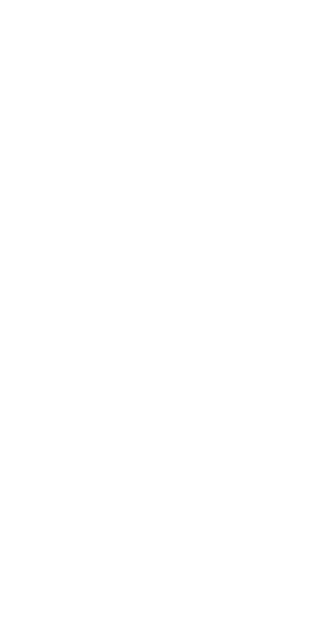scroll, scrollTop: 0, scrollLeft: 0, axis: both 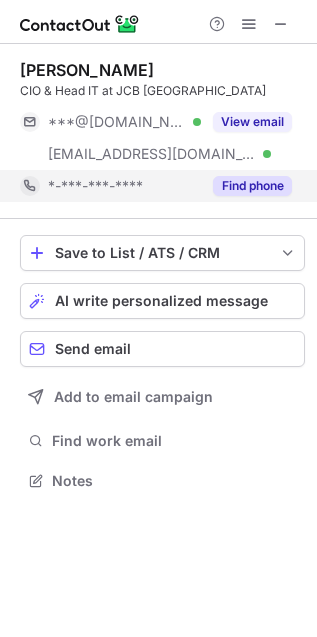 click on "Find phone" at bounding box center (246, 186) 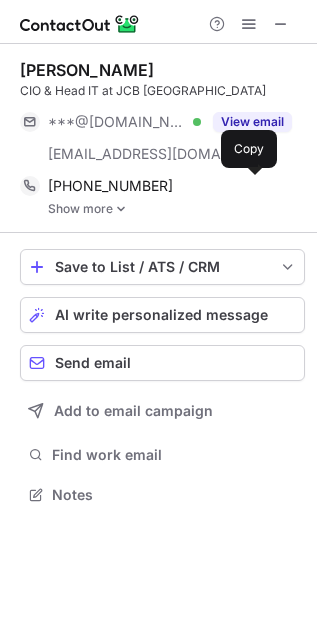 scroll, scrollTop: 10, scrollLeft: 10, axis: both 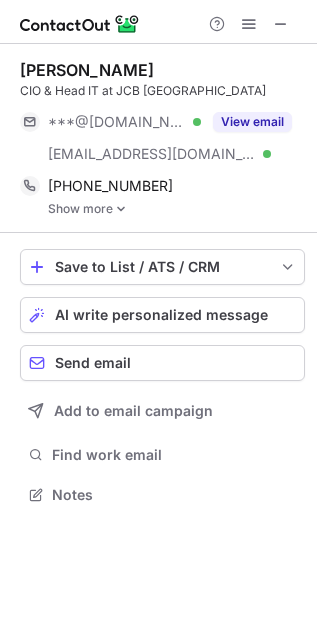 click on "Show more" at bounding box center (176, 209) 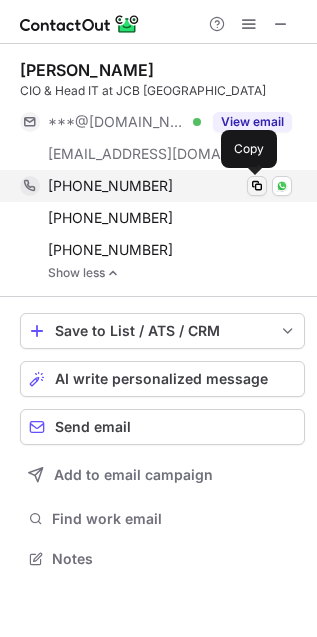 click at bounding box center (257, 186) 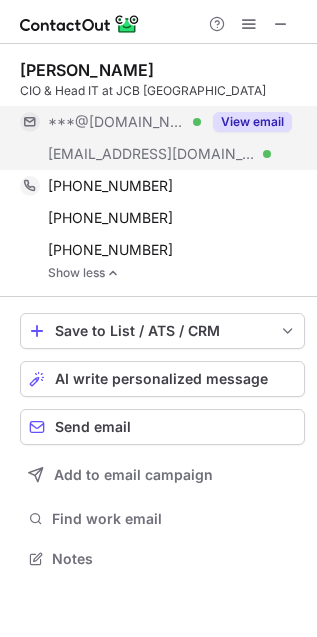 click on "View email" at bounding box center [252, 122] 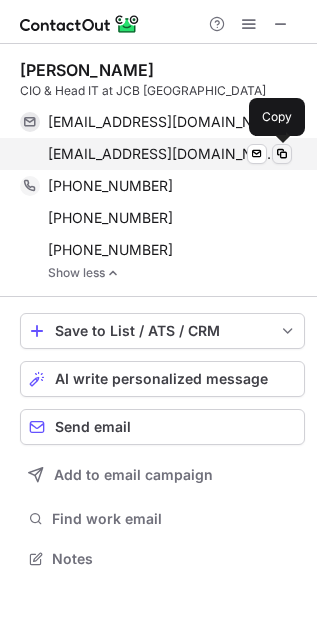click at bounding box center [282, 154] 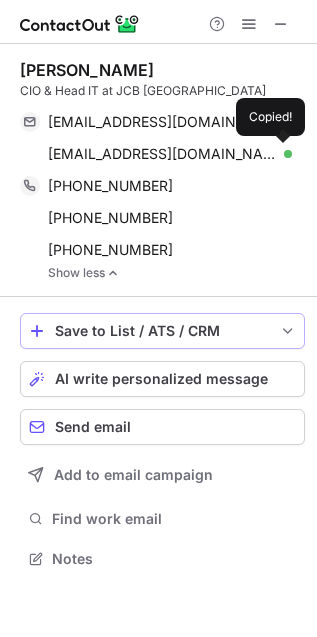 type 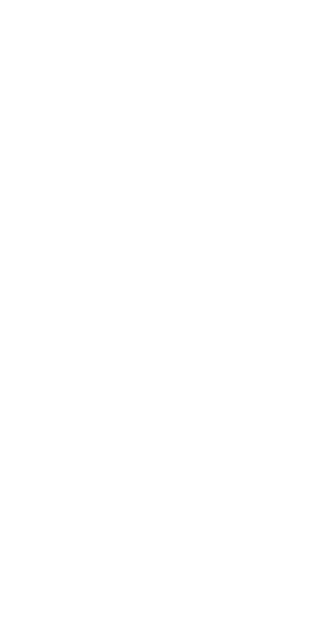 scroll, scrollTop: 0, scrollLeft: 0, axis: both 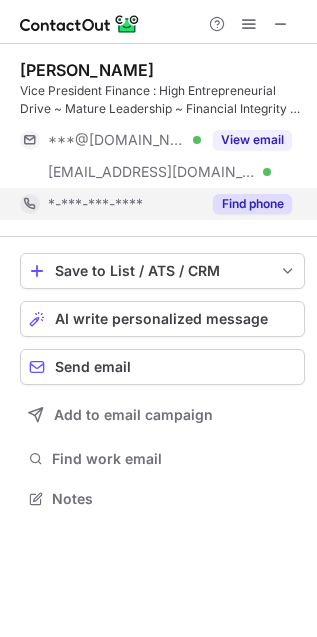 click on "Find phone" at bounding box center (252, 204) 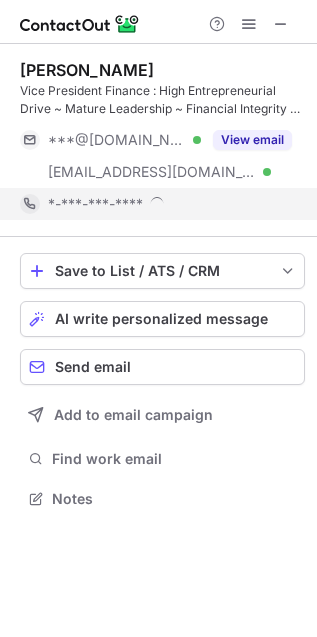 scroll, scrollTop: 10, scrollLeft: 10, axis: both 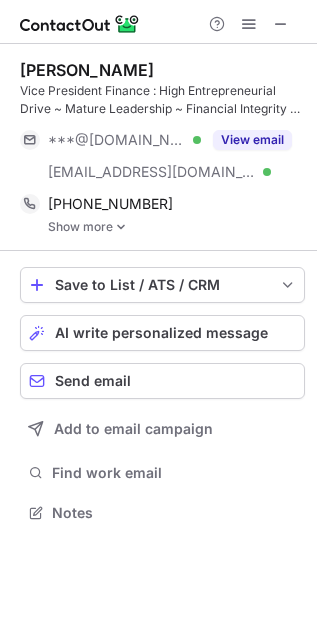 click on "Show more" at bounding box center [176, 227] 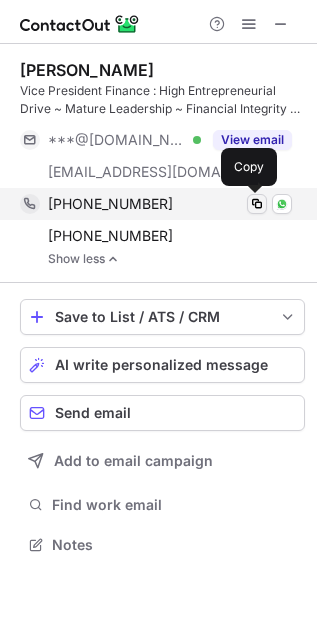 click at bounding box center (257, 204) 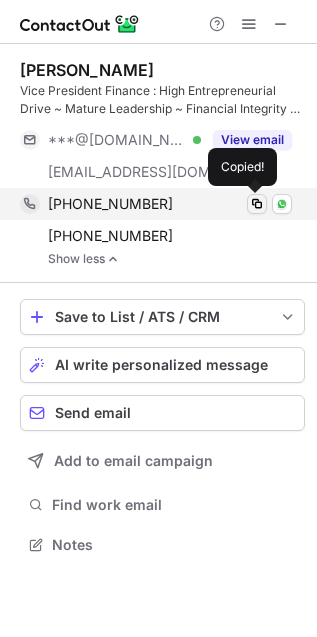 type 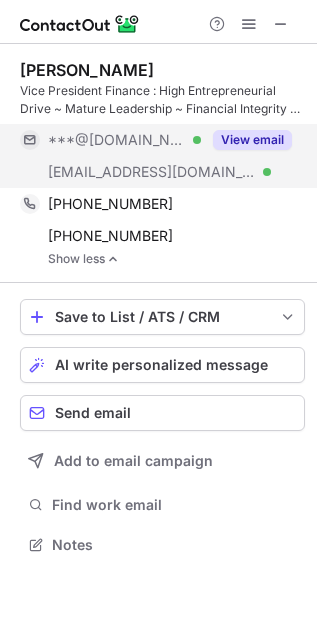 click on "View email" at bounding box center [252, 140] 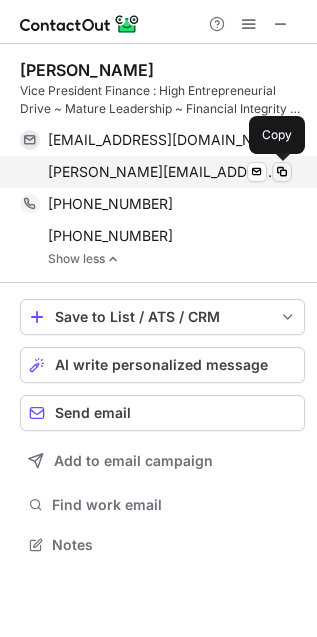 click at bounding box center (282, 172) 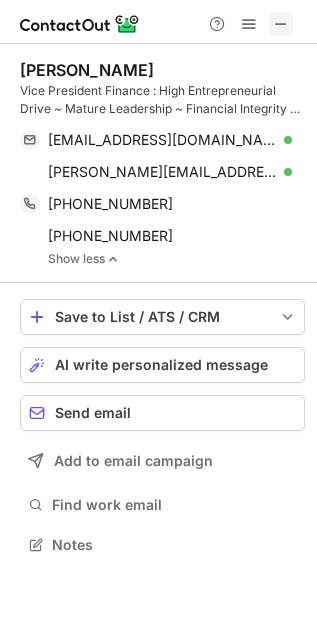 click at bounding box center [281, 24] 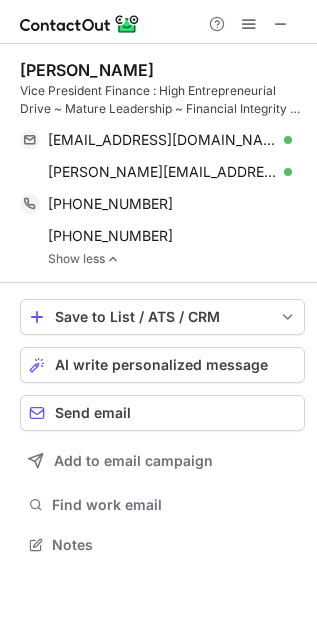 type 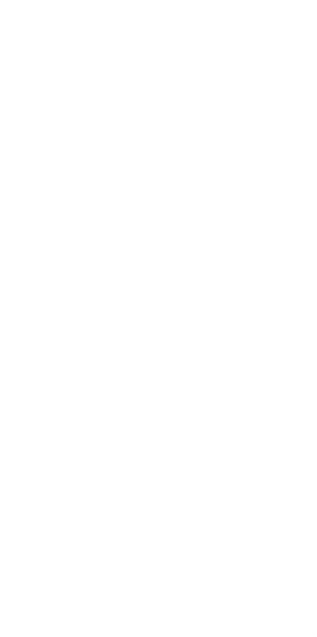 scroll, scrollTop: 0, scrollLeft: 0, axis: both 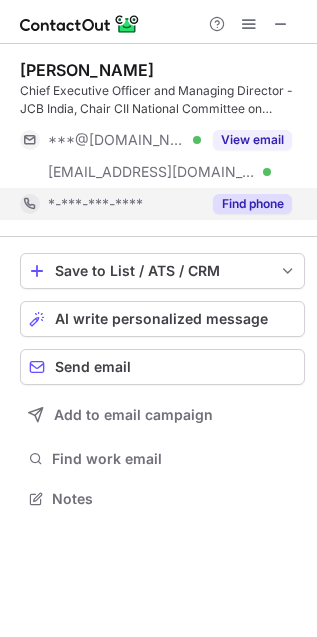 click on "Find phone" at bounding box center (252, 204) 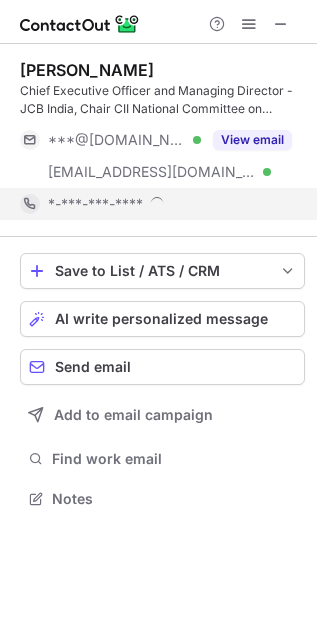 scroll, scrollTop: 10, scrollLeft: 10, axis: both 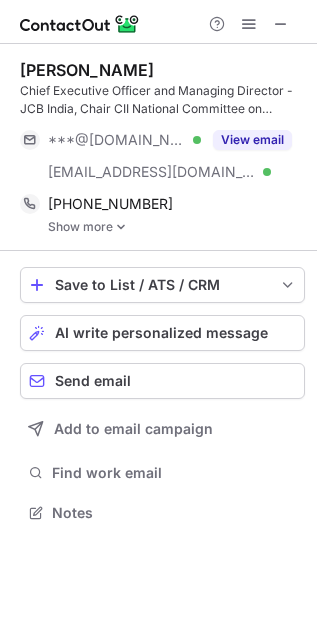 click at bounding box center [121, 227] 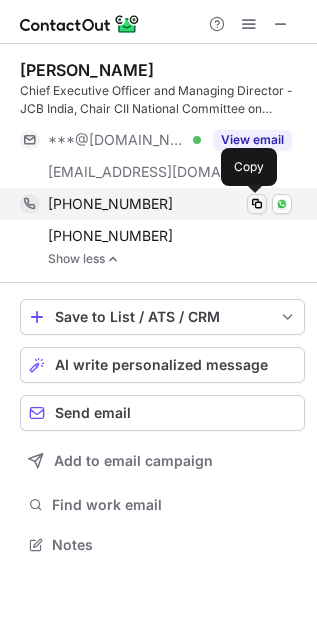 click at bounding box center [257, 204] 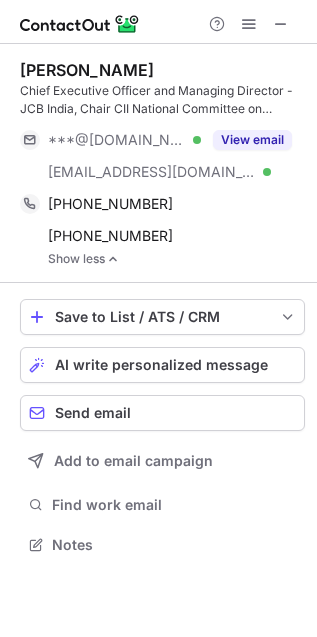 type 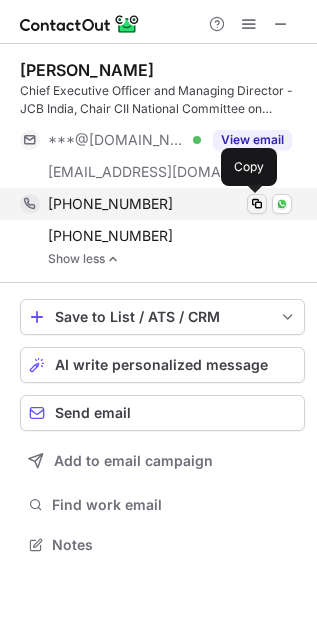 click at bounding box center [257, 204] 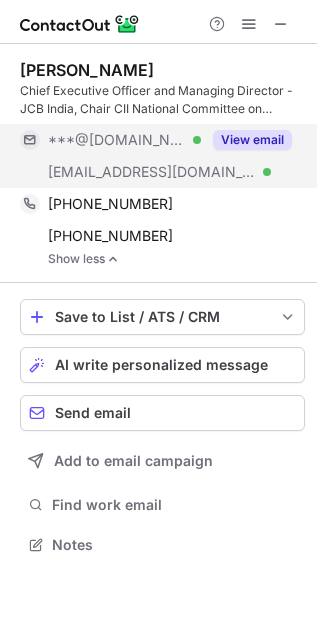 click on "View email" at bounding box center (252, 140) 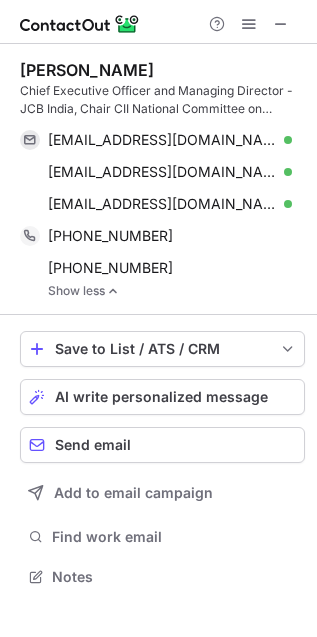 scroll, scrollTop: 11, scrollLeft: 10, axis: both 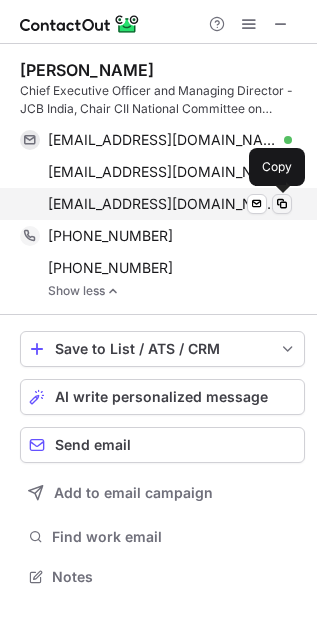 click at bounding box center [282, 204] 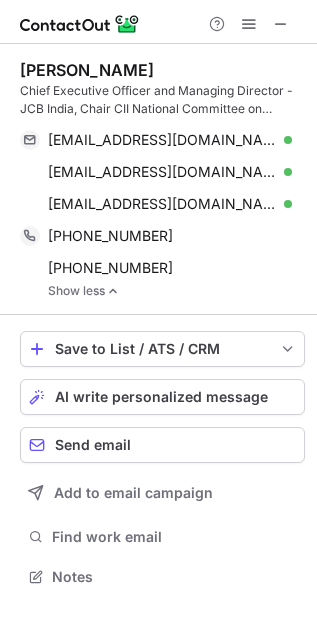 type 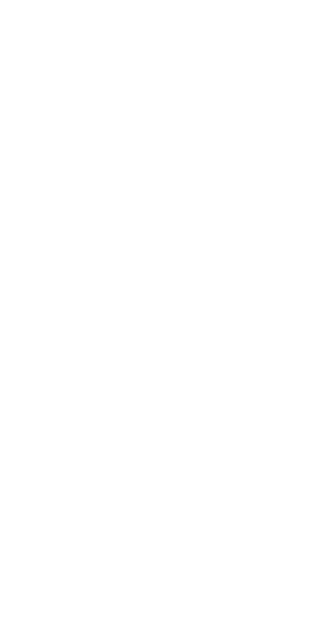 scroll, scrollTop: 0, scrollLeft: 0, axis: both 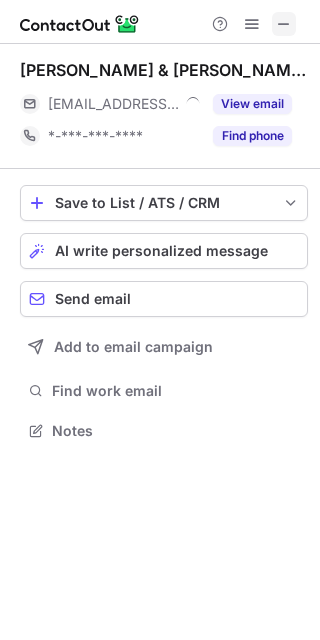 click at bounding box center [284, 24] 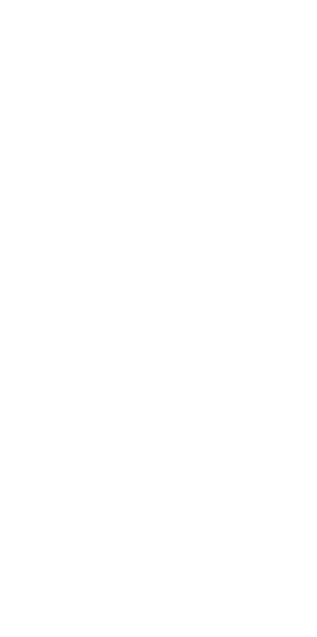 scroll, scrollTop: 0, scrollLeft: 0, axis: both 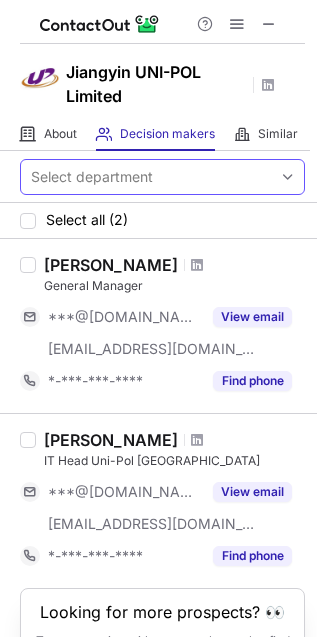 click on "Select department" at bounding box center (92, 177) 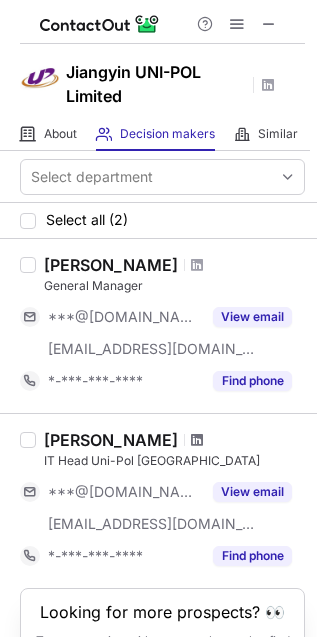click at bounding box center [197, 440] 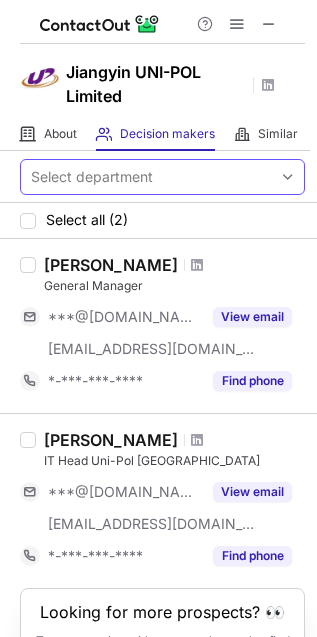 click on "Select department" at bounding box center [92, 177] 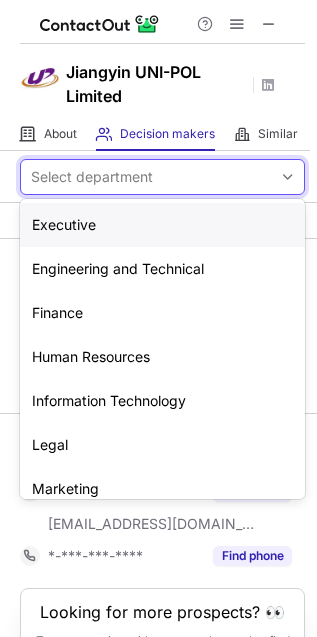 click on "Select department" at bounding box center (146, 177) 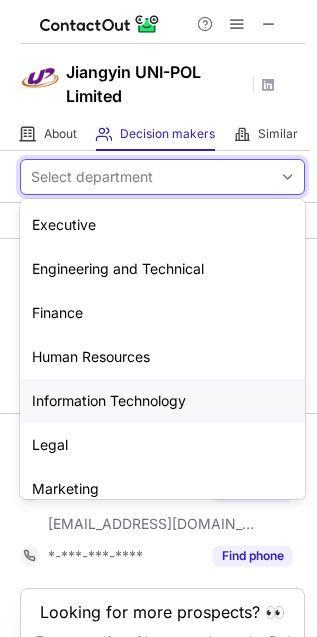 click on "Information Technology" at bounding box center [162, 401] 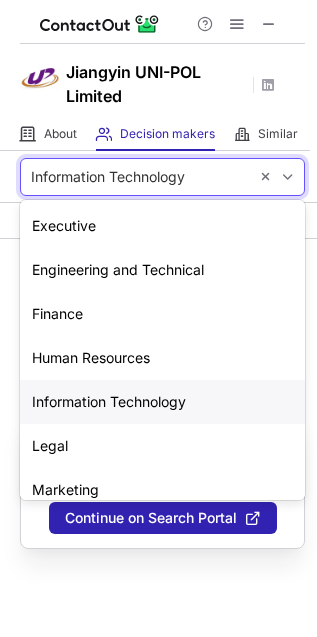 click on "Information Technology" at bounding box center [134, 177] 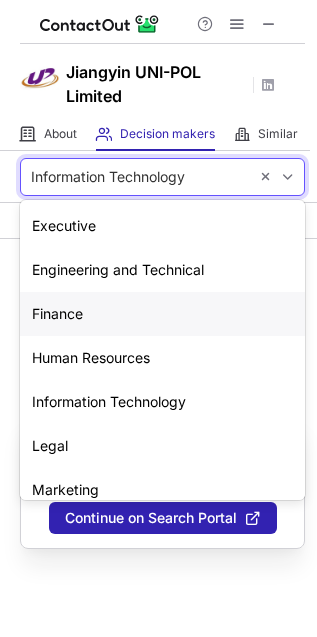 click on "Finance" at bounding box center [162, 314] 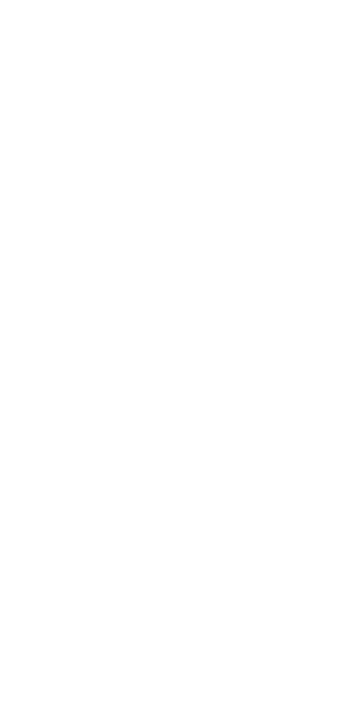 scroll, scrollTop: 0, scrollLeft: 0, axis: both 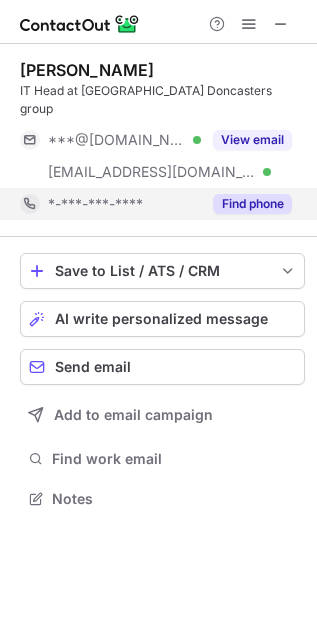 click on "Find phone" at bounding box center (252, 204) 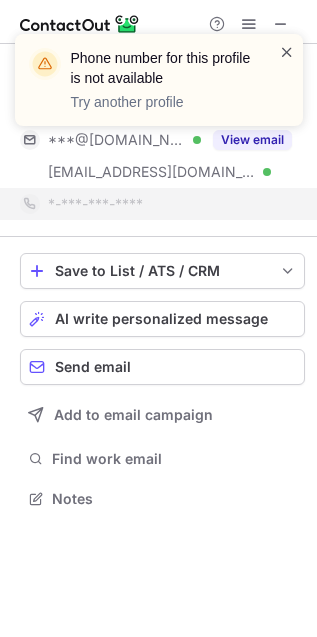 click at bounding box center [287, 52] 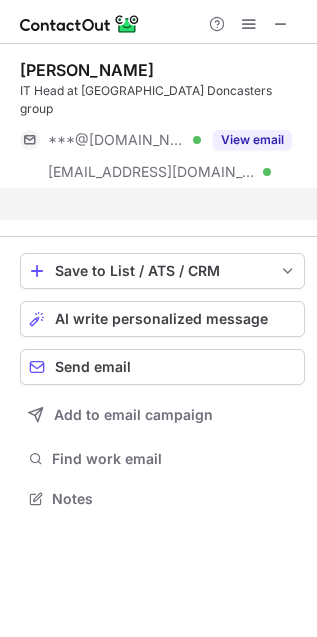 click on "Phone number for this profile is not available Try another profile" at bounding box center [159, 80] 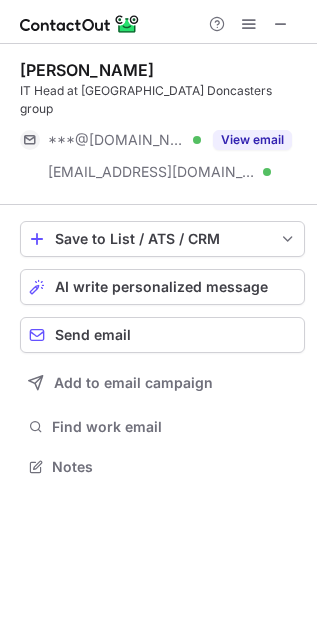 scroll, scrollTop: 435, scrollLeft: 317, axis: both 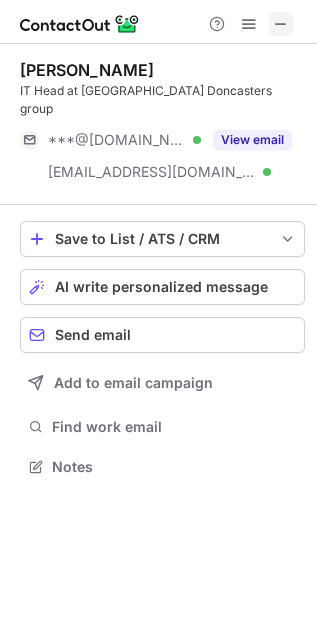 click at bounding box center (281, 24) 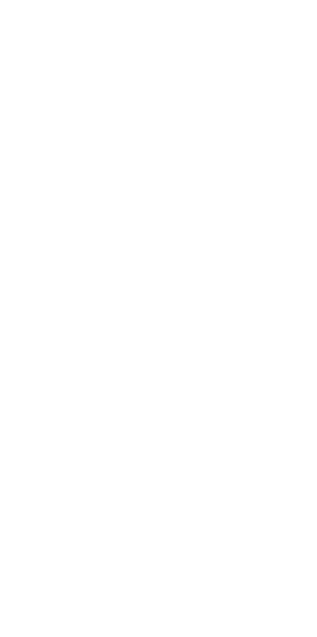 scroll, scrollTop: 0, scrollLeft: 0, axis: both 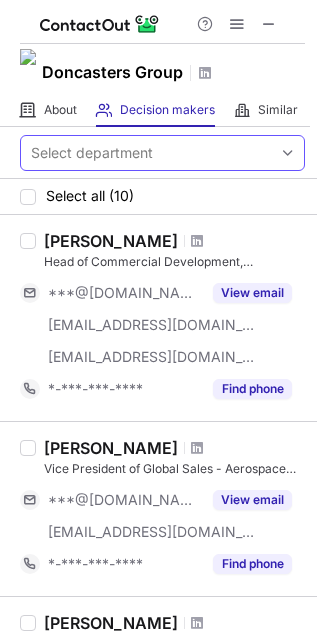 click on "Select department" at bounding box center (146, 153) 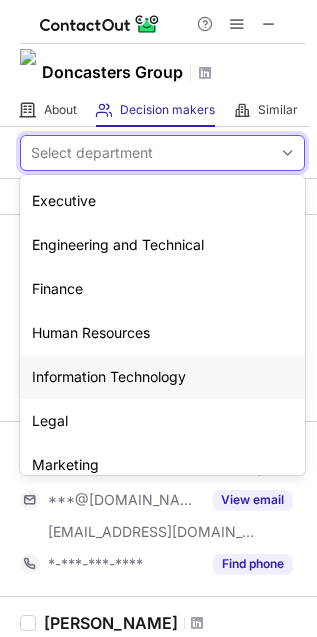 click on "Information Technology" at bounding box center (162, 377) 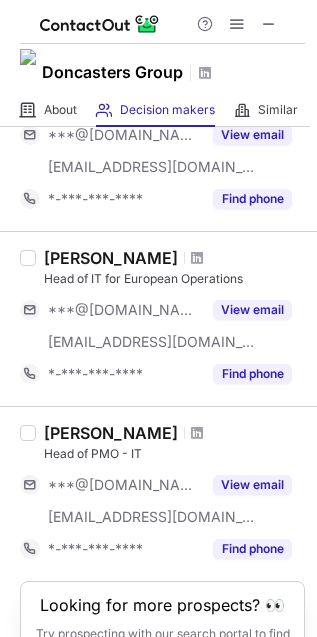 scroll, scrollTop: 0, scrollLeft: 0, axis: both 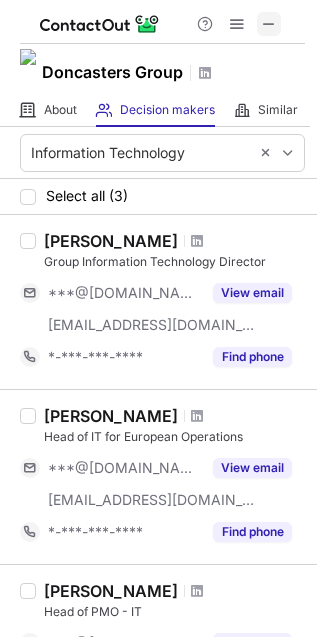 click at bounding box center [269, 24] 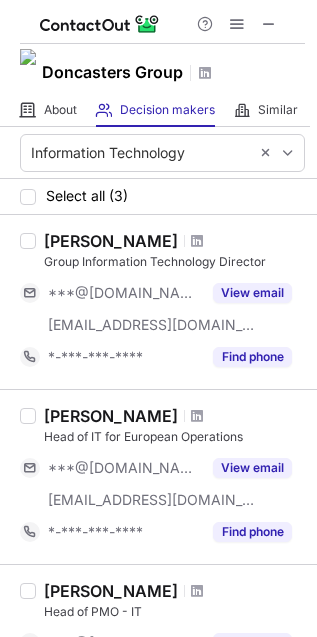 type 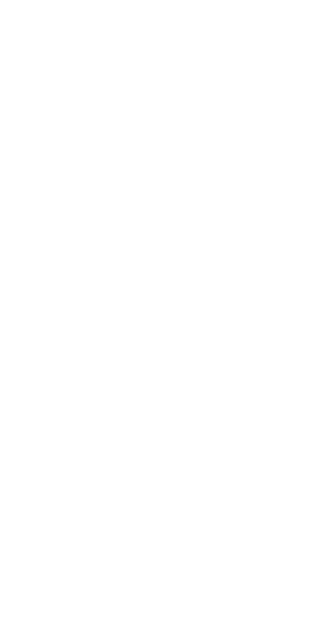 scroll, scrollTop: 0, scrollLeft: 0, axis: both 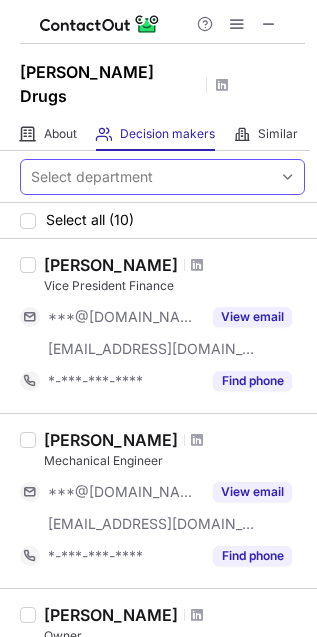 click on "Select department" at bounding box center [146, 177] 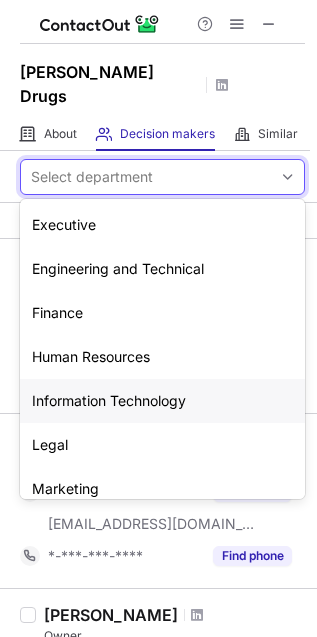 click on "Information Technology" at bounding box center [162, 401] 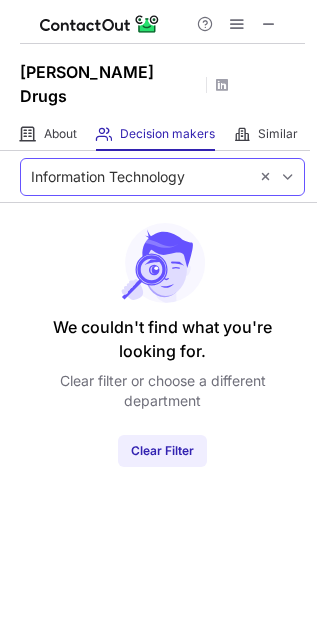 click on "Information Technology" at bounding box center [134, 177] 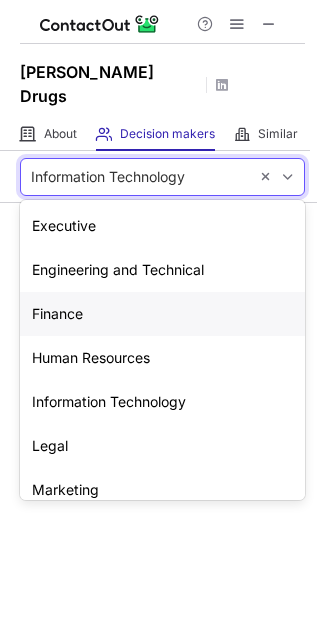 click on "Finance" at bounding box center [162, 314] 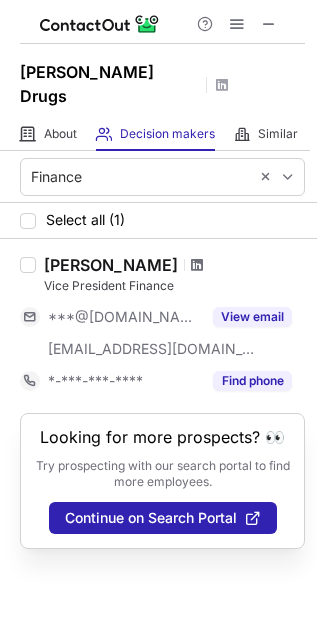 click at bounding box center (197, 265) 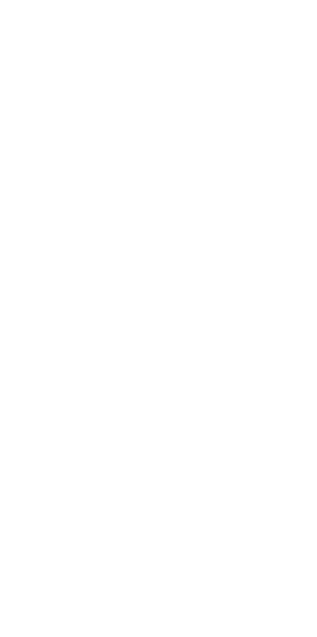 scroll, scrollTop: 0, scrollLeft: 0, axis: both 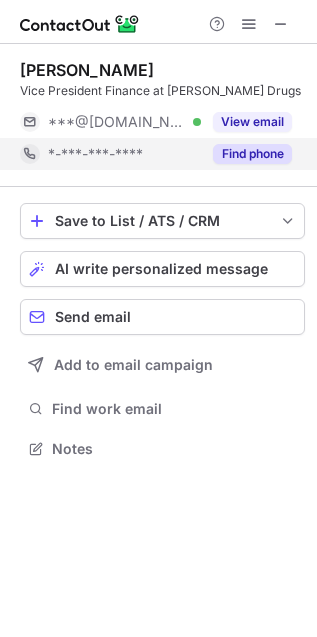 click on "Find phone" at bounding box center (252, 154) 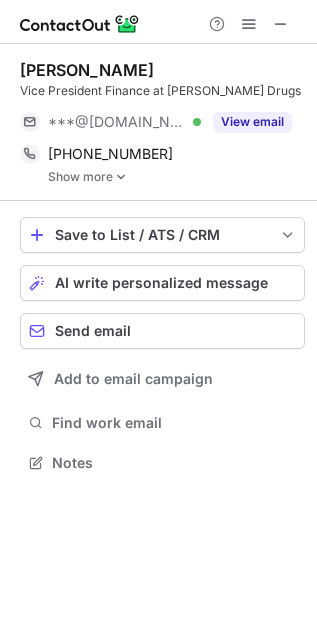 scroll, scrollTop: 10, scrollLeft: 10, axis: both 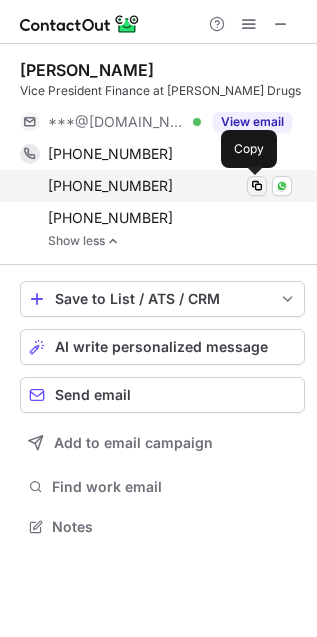 click at bounding box center [257, 186] 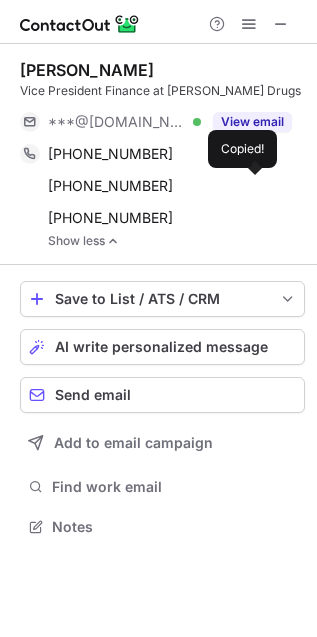 type 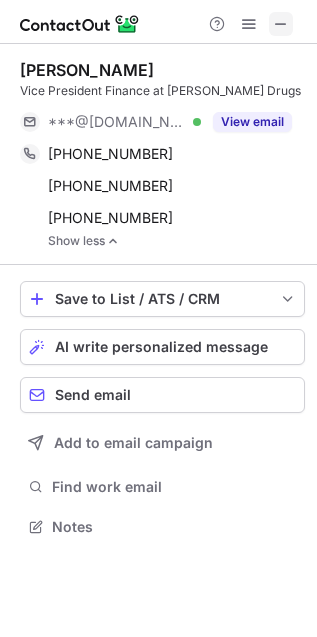 click at bounding box center [281, 24] 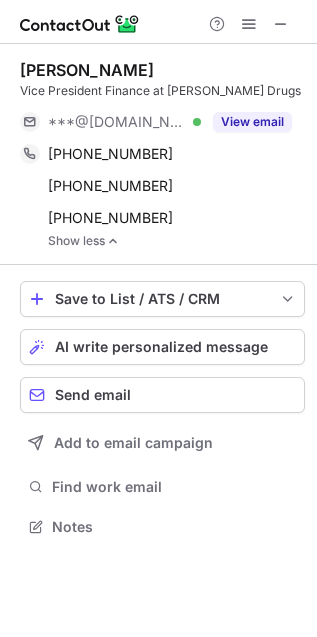 type 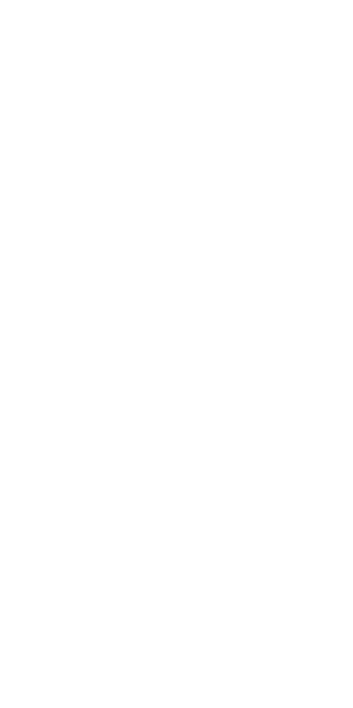 scroll, scrollTop: 0, scrollLeft: 0, axis: both 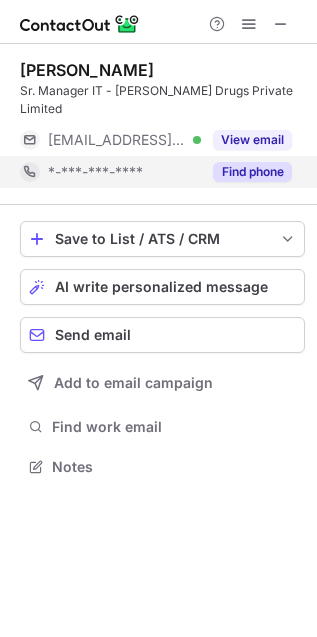 click on "Find phone" at bounding box center (252, 172) 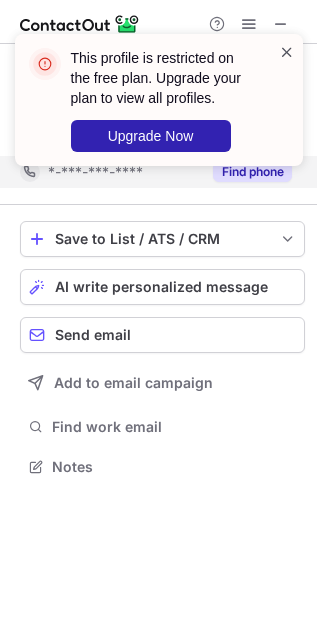 click at bounding box center [287, 52] 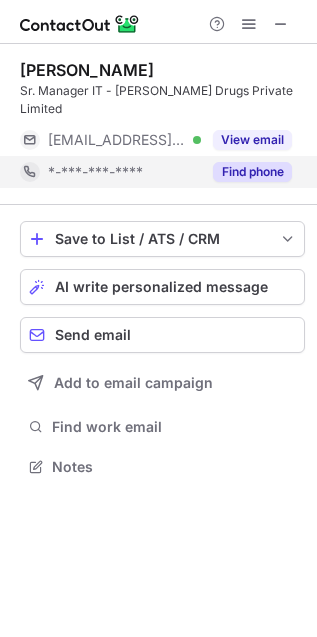 click on "This profile is restricted on the free plan. Upgrade your plan to view all profiles. Upgrade Now" at bounding box center (159, 108) 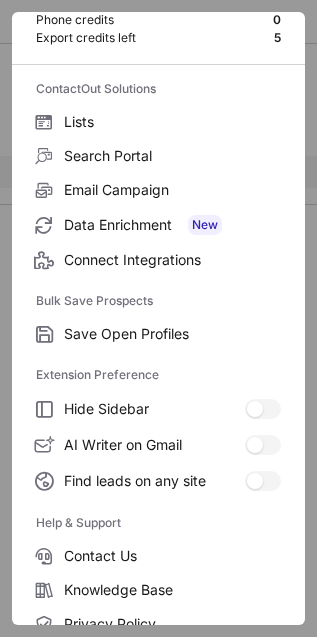scroll, scrollTop: 195, scrollLeft: 0, axis: vertical 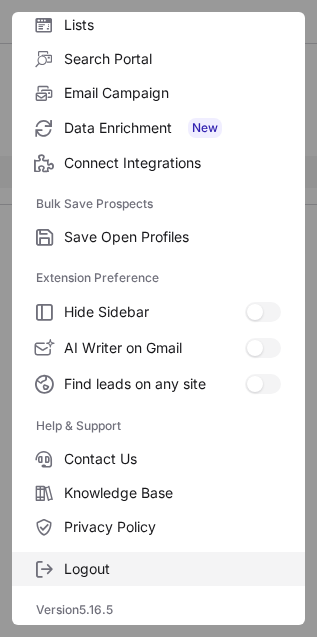 click on "Logout" at bounding box center [172, 569] 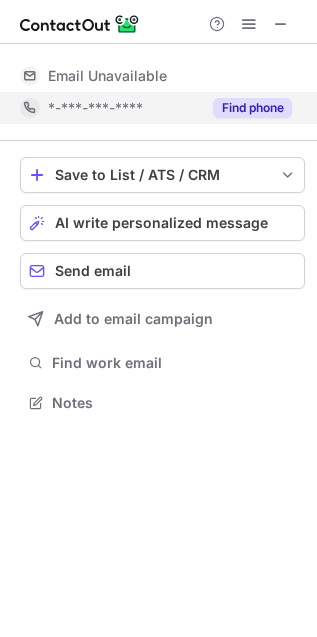 scroll, scrollTop: 0, scrollLeft: 0, axis: both 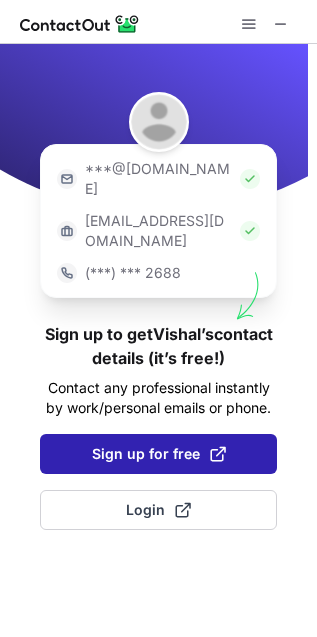 click on "Sign up for free" at bounding box center (159, 454) 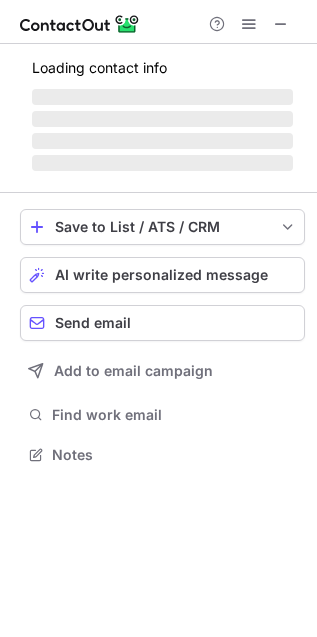 scroll, scrollTop: 11, scrollLeft: 10, axis: both 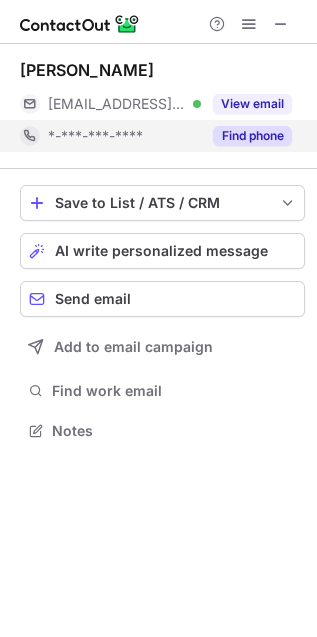 click on "Find phone" at bounding box center [252, 136] 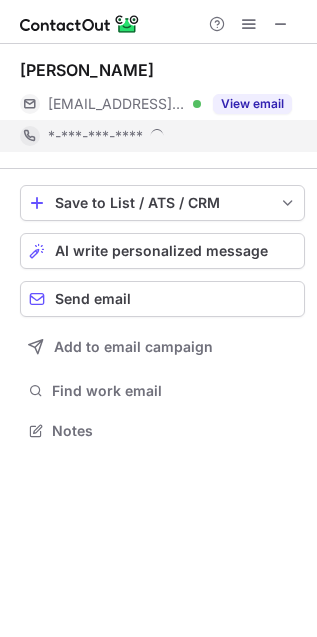 scroll, scrollTop: 10, scrollLeft: 10, axis: both 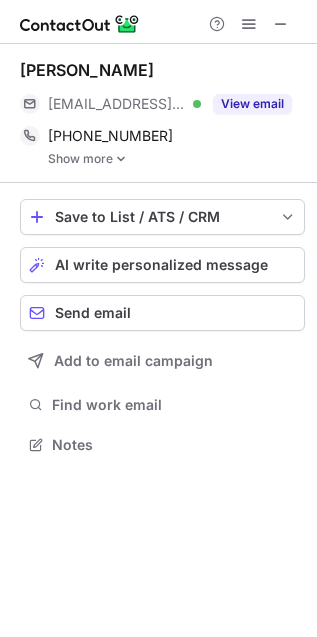 click on "Show more" at bounding box center [176, 159] 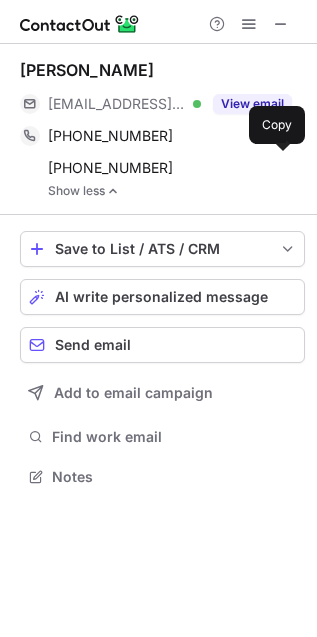 scroll, scrollTop: 11, scrollLeft: 10, axis: both 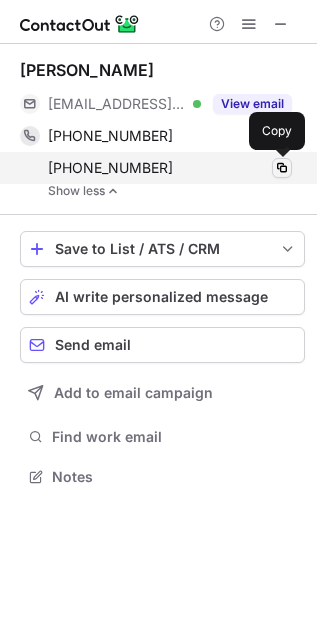 click at bounding box center (282, 168) 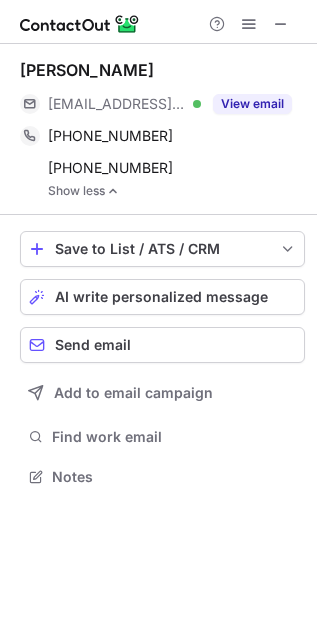 type 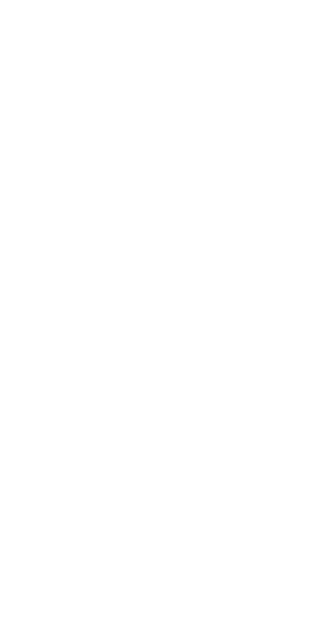 scroll, scrollTop: 0, scrollLeft: 0, axis: both 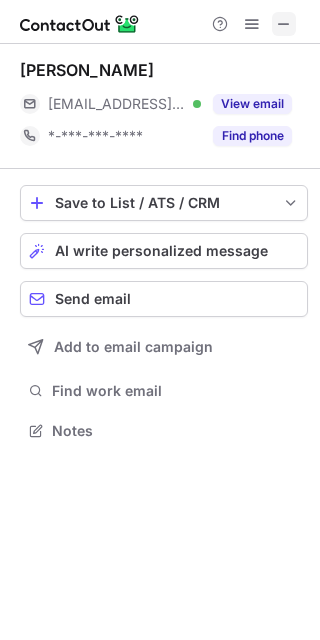 click at bounding box center [284, 24] 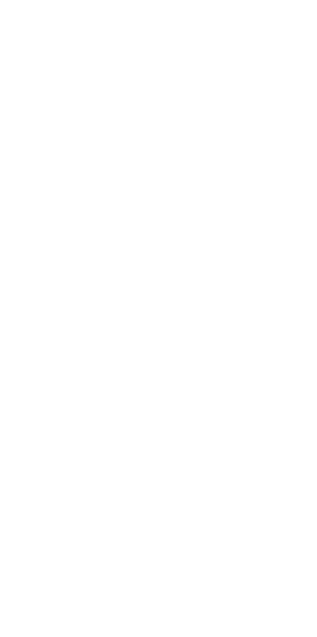 scroll, scrollTop: 0, scrollLeft: 0, axis: both 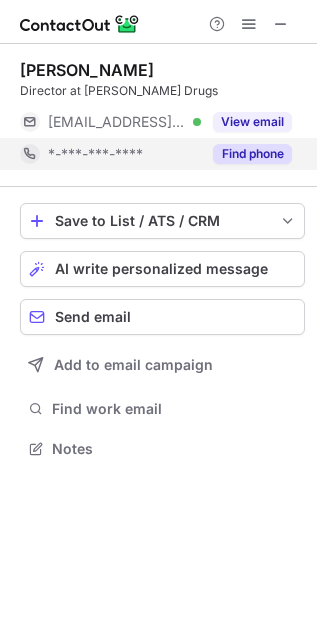 click on "Find phone" at bounding box center (252, 154) 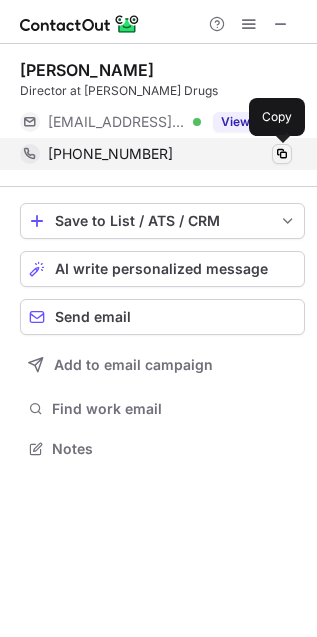 click at bounding box center [282, 154] 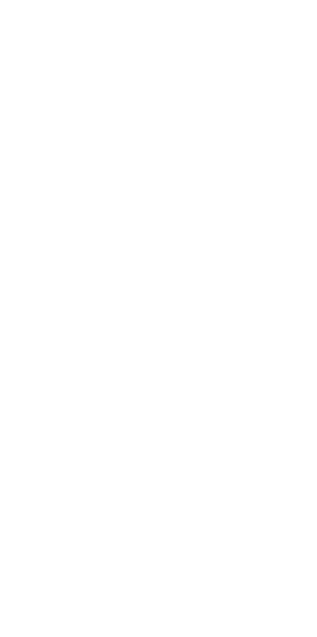 scroll, scrollTop: 0, scrollLeft: 0, axis: both 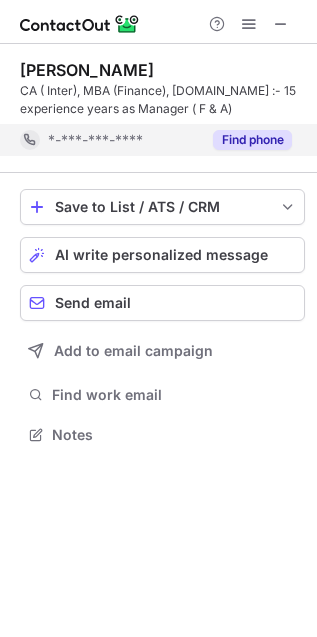click on "Find phone" at bounding box center (252, 140) 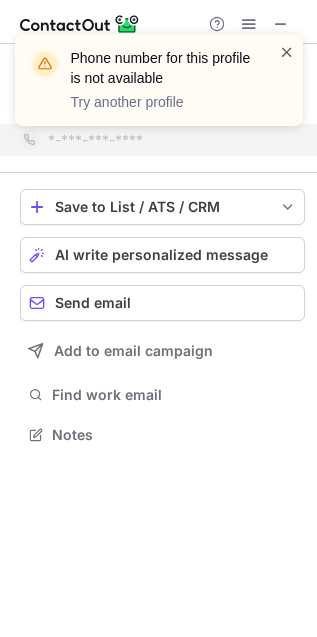 click at bounding box center (287, 52) 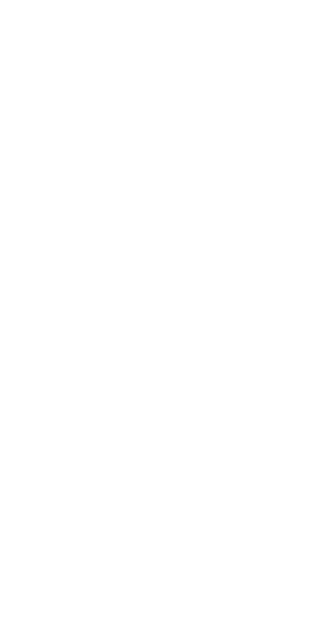 scroll, scrollTop: 0, scrollLeft: 0, axis: both 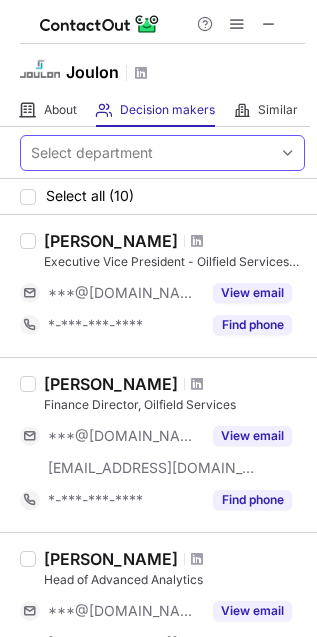 click on "Select department" at bounding box center (146, 153) 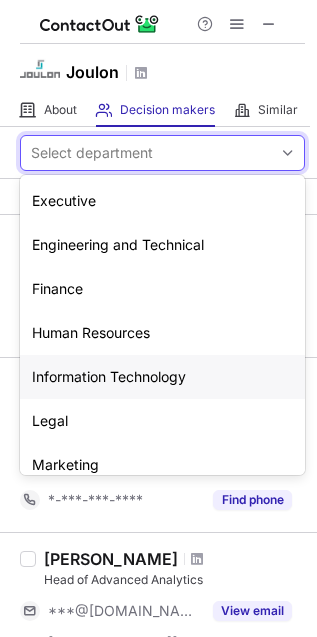 click on "Information Technology" at bounding box center (162, 377) 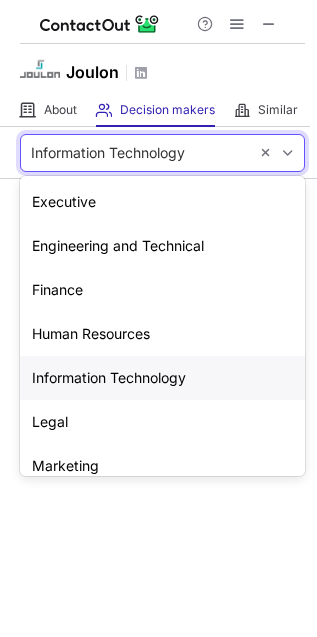 click on "Information Technology" at bounding box center (134, 153) 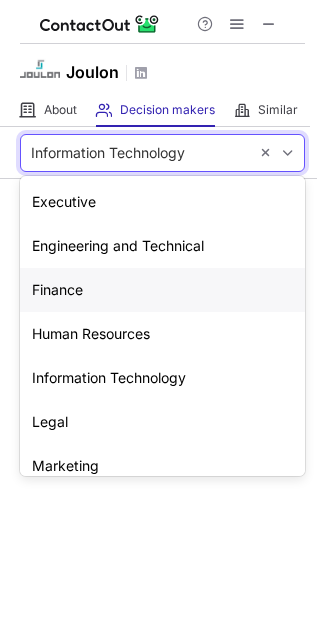 click on "Finance" at bounding box center [162, 290] 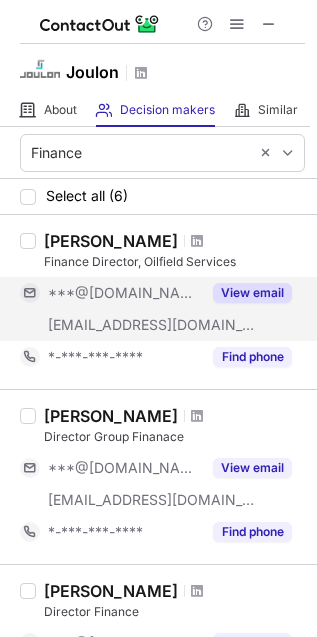 scroll, scrollTop: 222, scrollLeft: 0, axis: vertical 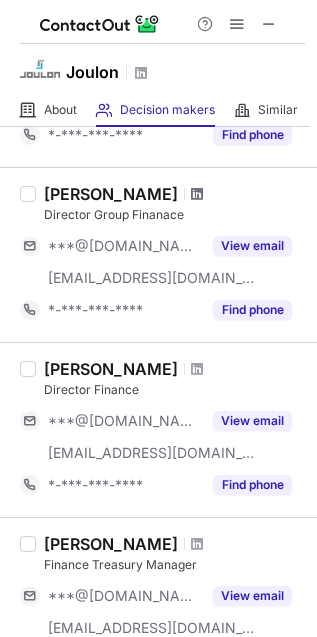 click at bounding box center [197, 194] 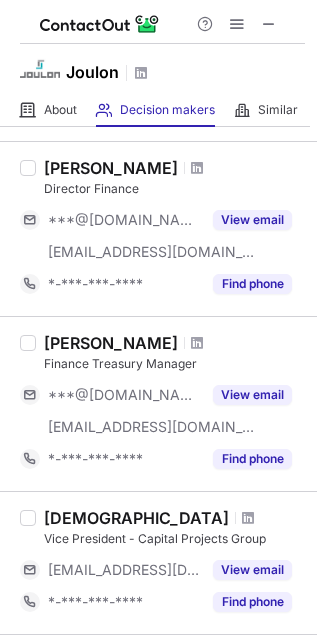 scroll, scrollTop: 444, scrollLeft: 0, axis: vertical 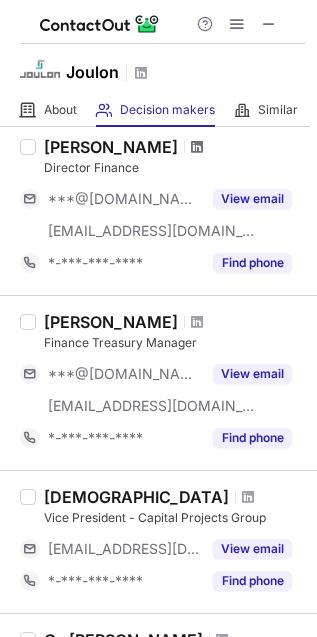 click at bounding box center (197, 147) 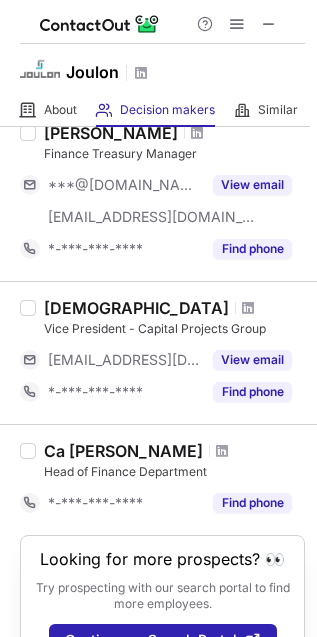 scroll, scrollTop: 666, scrollLeft: 0, axis: vertical 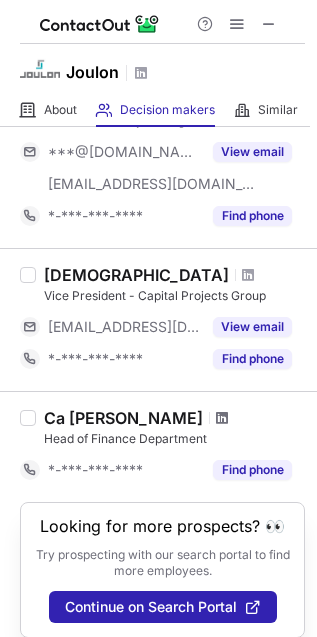 click at bounding box center (222, 418) 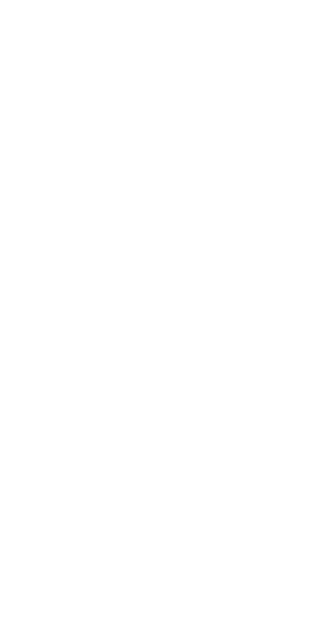 scroll, scrollTop: 0, scrollLeft: 0, axis: both 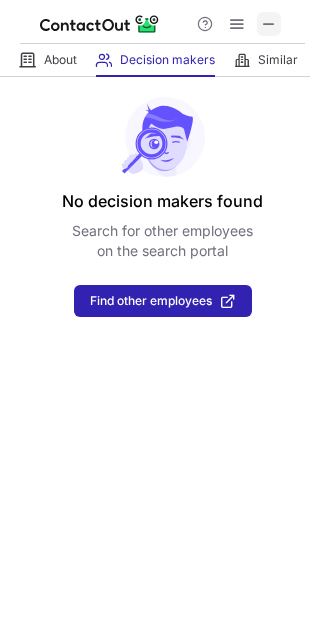 click at bounding box center [269, 24] 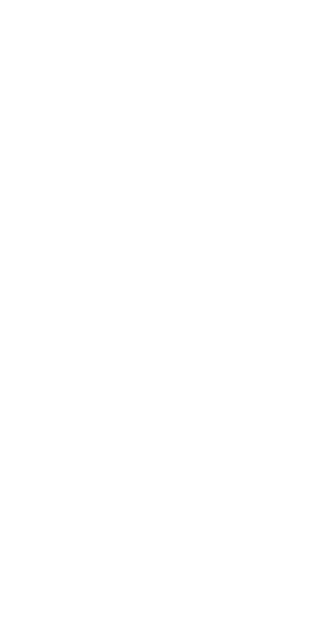 scroll, scrollTop: 0, scrollLeft: 0, axis: both 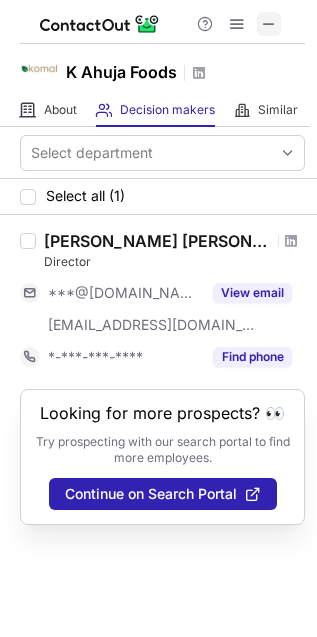 click at bounding box center (269, 24) 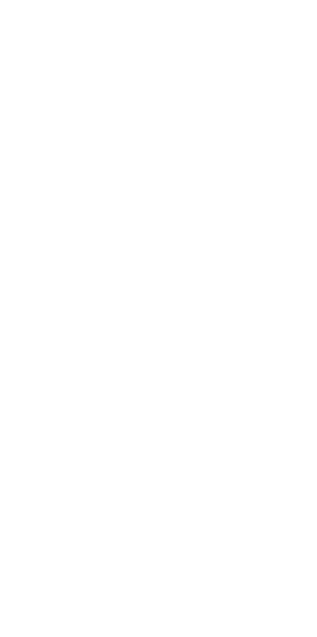 scroll, scrollTop: 0, scrollLeft: 0, axis: both 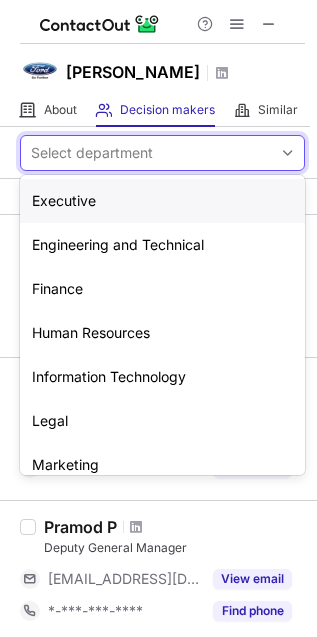 click on "Select department" at bounding box center (146, 153) 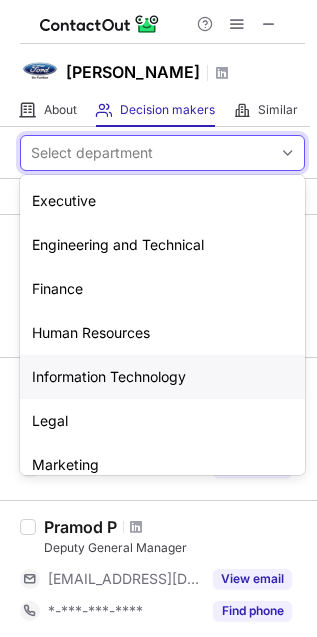 click on "Information Technology" at bounding box center (162, 377) 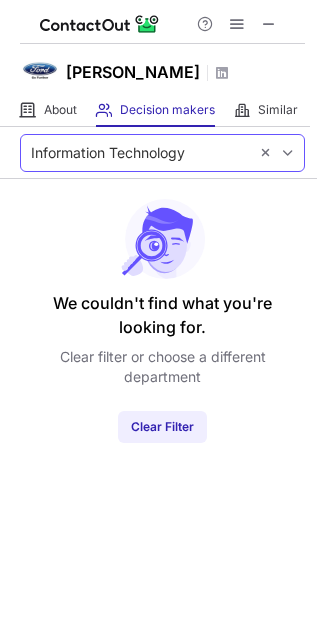 click on "Information Technology" at bounding box center (134, 153) 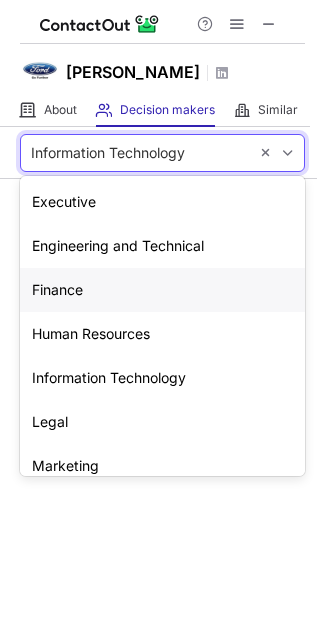 click on "Finance" at bounding box center [162, 290] 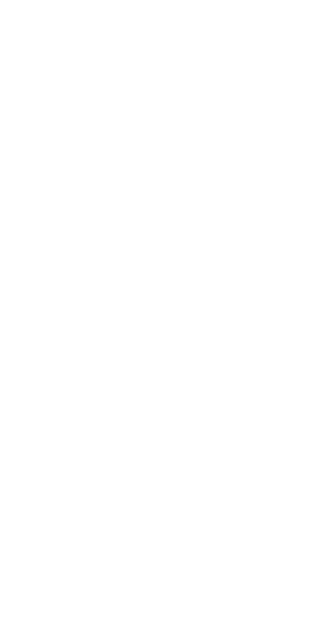 scroll, scrollTop: 0, scrollLeft: 0, axis: both 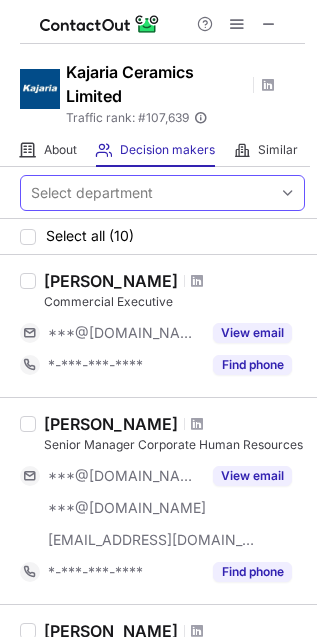 click on "Select department" at bounding box center [146, 193] 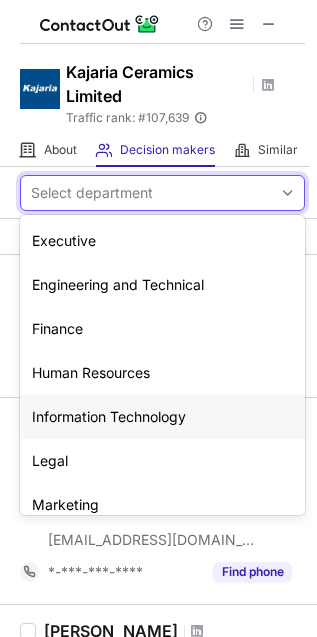 click on "Information Technology" at bounding box center [162, 417] 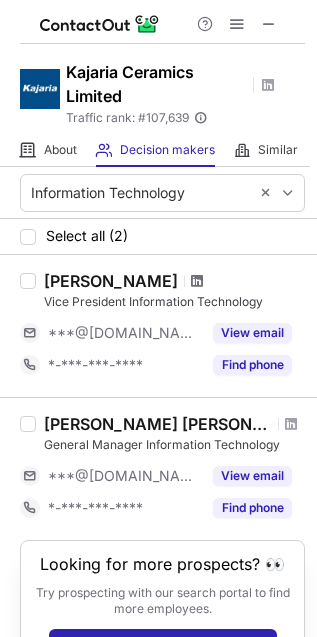click at bounding box center (197, 281) 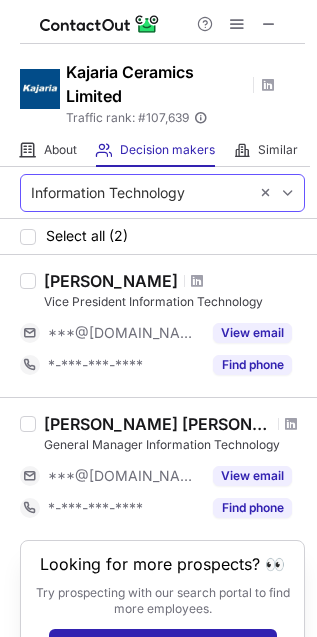 click on "Information Technology" at bounding box center (108, 193) 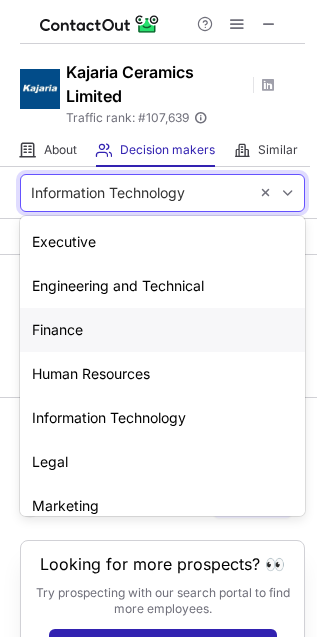 click on "Finance" at bounding box center [162, 330] 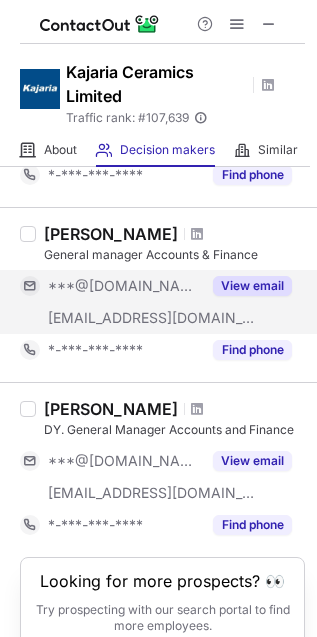 scroll, scrollTop: 0, scrollLeft: 0, axis: both 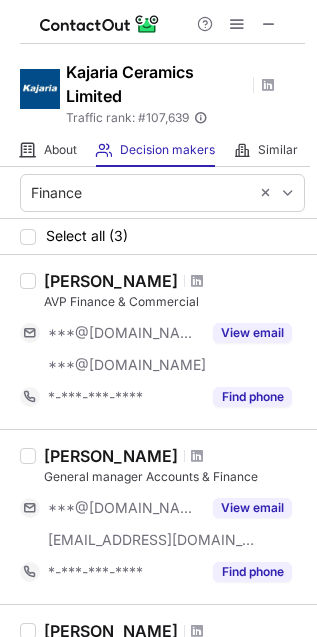 click at bounding box center (197, 281) 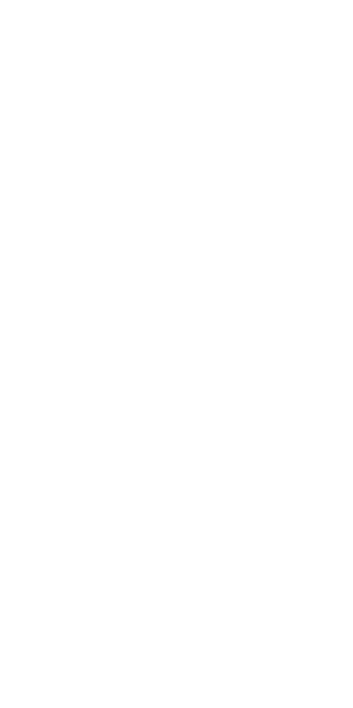 scroll, scrollTop: 0, scrollLeft: 0, axis: both 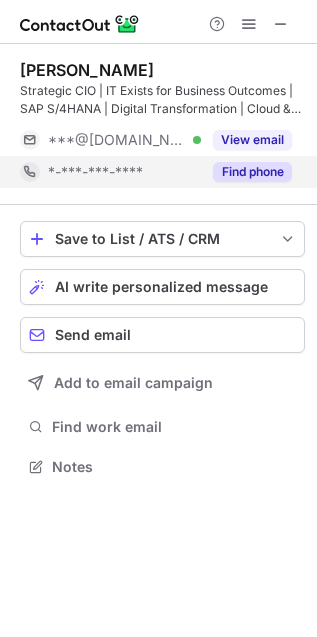click on "Find phone" at bounding box center (252, 172) 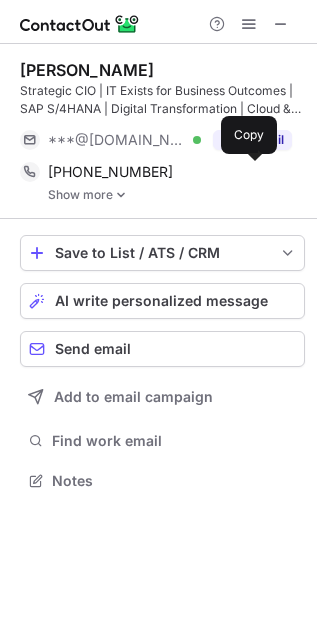 scroll, scrollTop: 10, scrollLeft: 10, axis: both 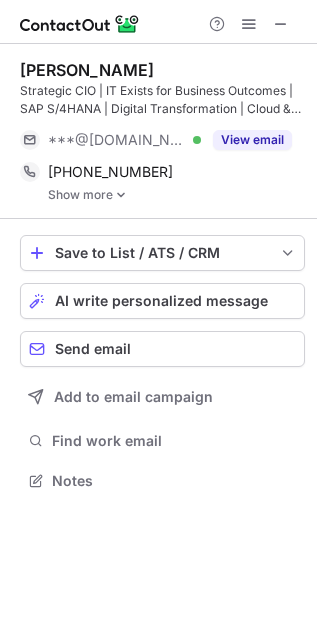 click on "Show more" at bounding box center [176, 195] 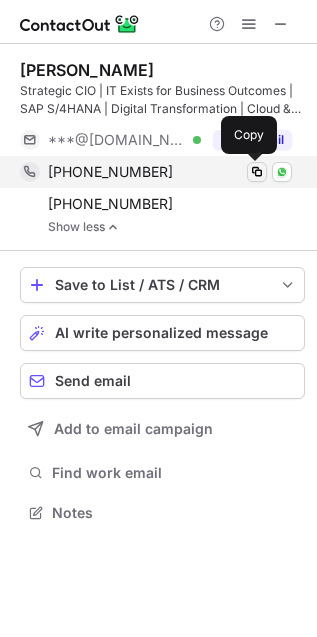 click at bounding box center (257, 172) 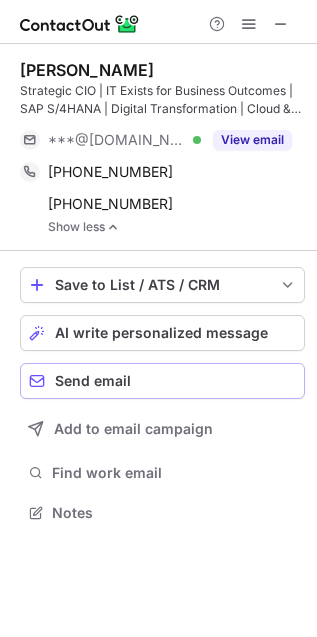 type 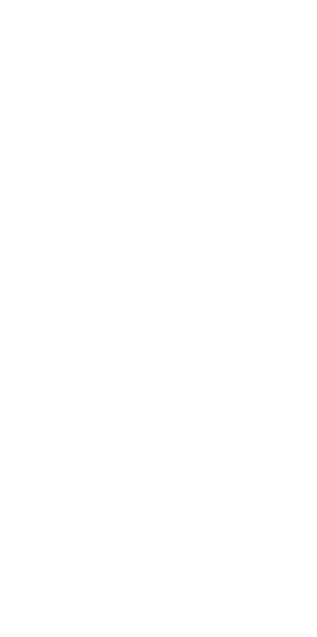 scroll, scrollTop: 0, scrollLeft: 0, axis: both 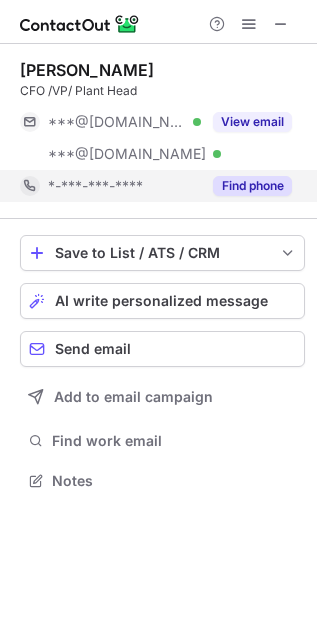 click on "Find phone" at bounding box center (252, 186) 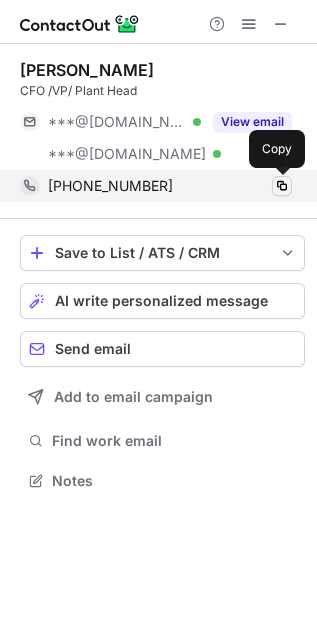 click at bounding box center (282, 186) 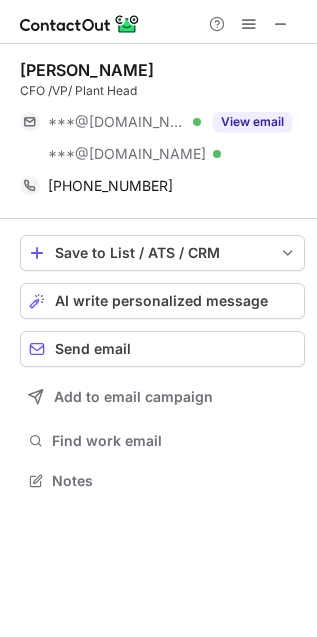 type 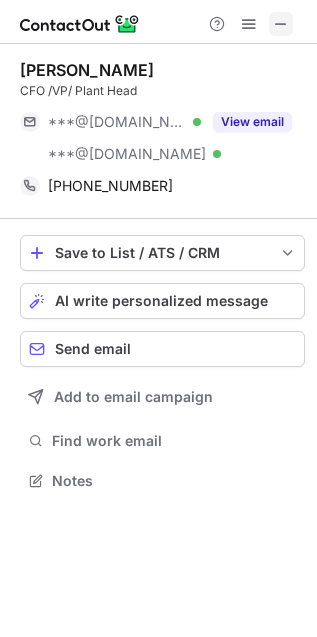 click at bounding box center (281, 24) 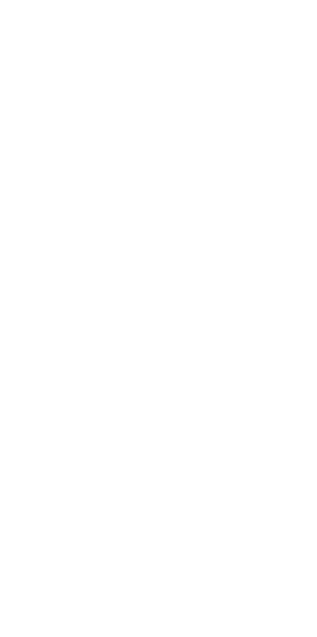 scroll, scrollTop: 0, scrollLeft: 0, axis: both 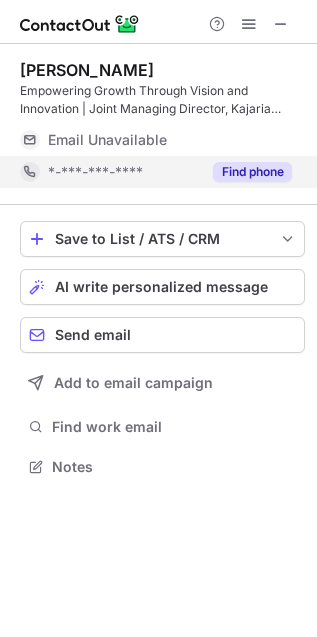 click on "Find phone" at bounding box center [252, 172] 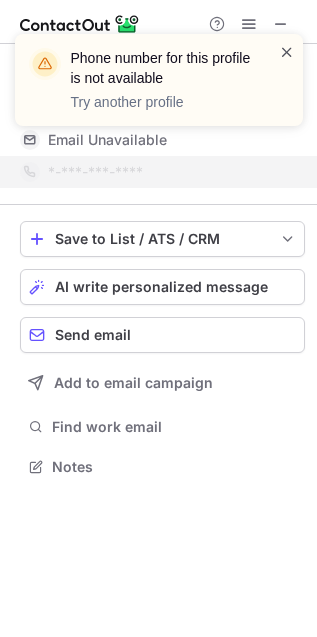 click at bounding box center [287, 52] 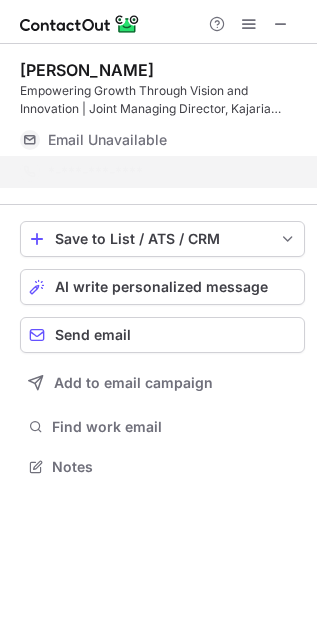 click at bounding box center (287, 52) 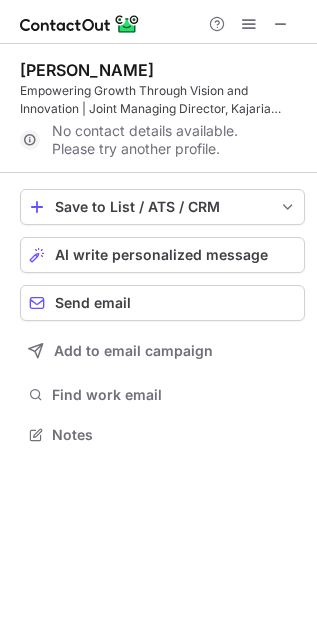 scroll, scrollTop: 421, scrollLeft: 317, axis: both 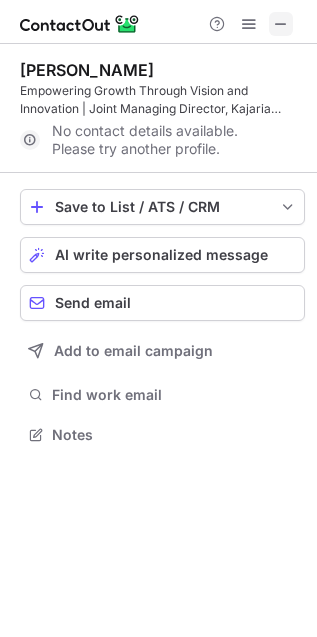 click at bounding box center (281, 24) 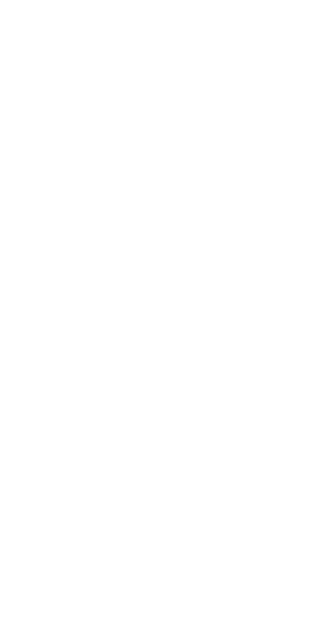 scroll, scrollTop: 0, scrollLeft: 0, axis: both 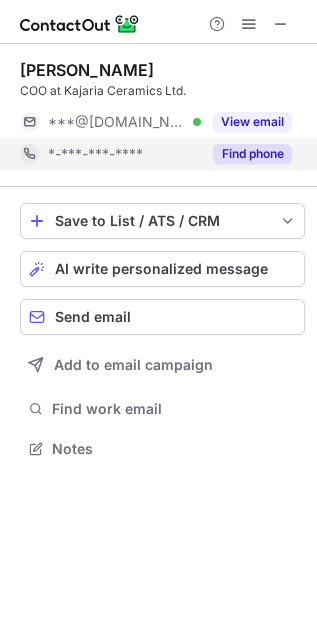 click on "Find phone" at bounding box center (252, 154) 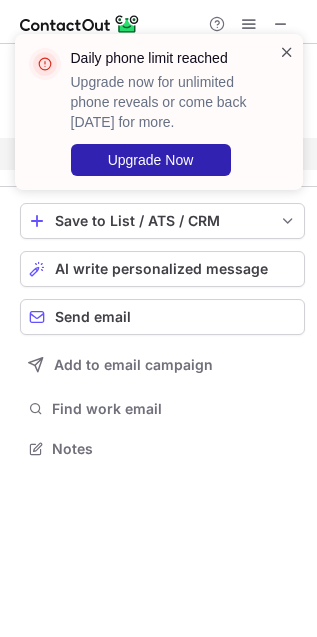 click at bounding box center [287, 52] 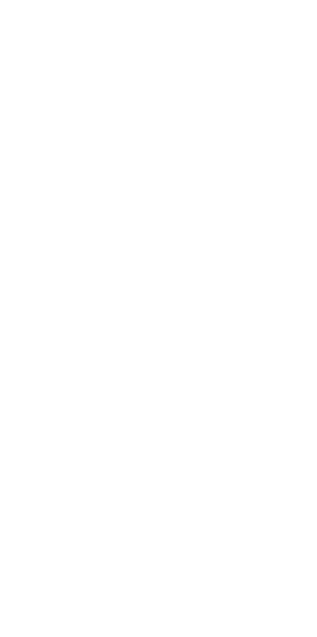 scroll, scrollTop: 0, scrollLeft: 0, axis: both 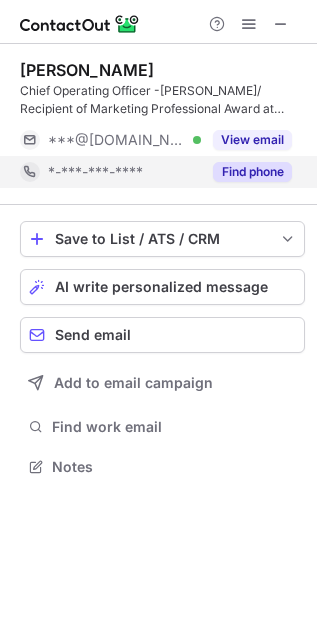 click on "Find phone" at bounding box center [252, 172] 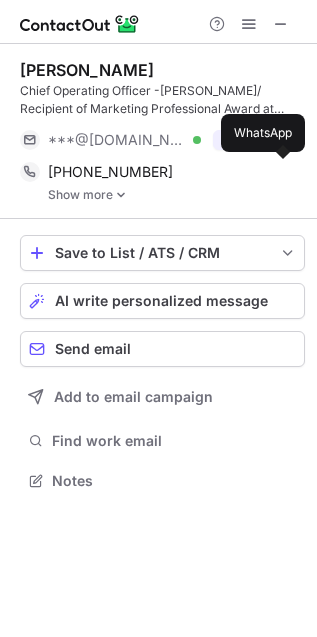scroll, scrollTop: 10, scrollLeft: 10, axis: both 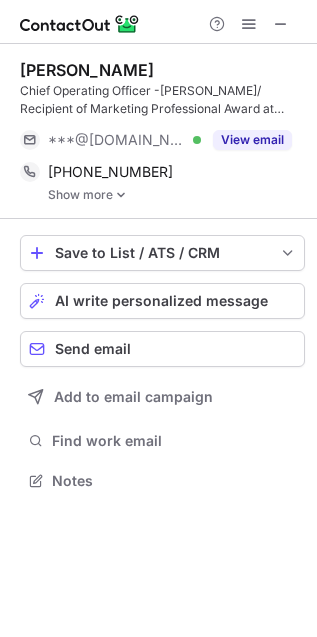click on "Show more" at bounding box center [176, 195] 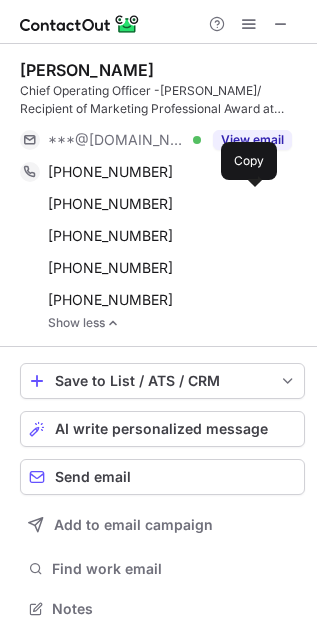 scroll, scrollTop: 11, scrollLeft: 10, axis: both 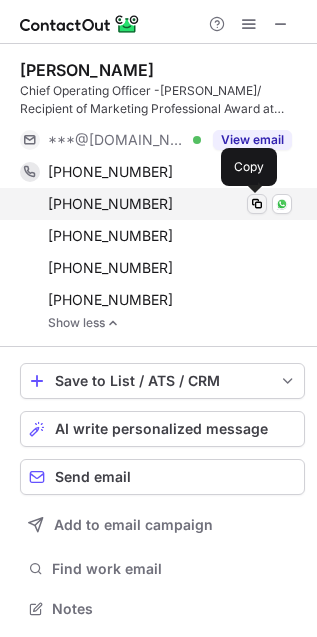 click at bounding box center [257, 204] 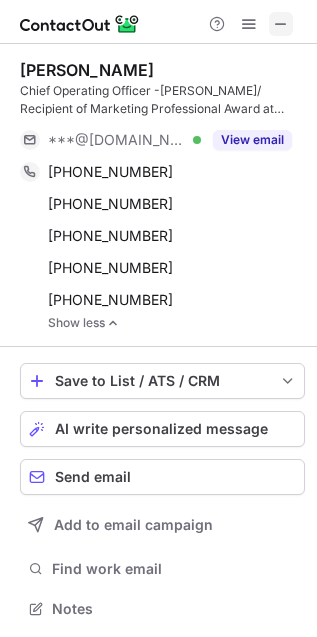 click at bounding box center (281, 24) 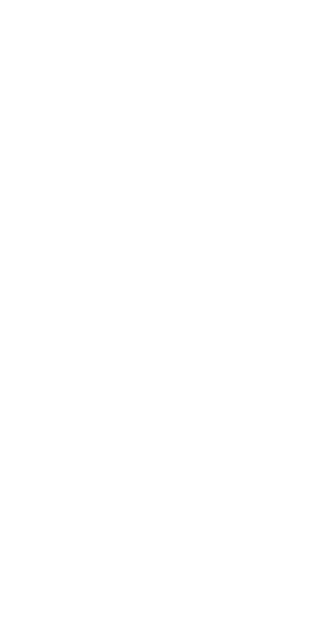 scroll, scrollTop: 0, scrollLeft: 0, axis: both 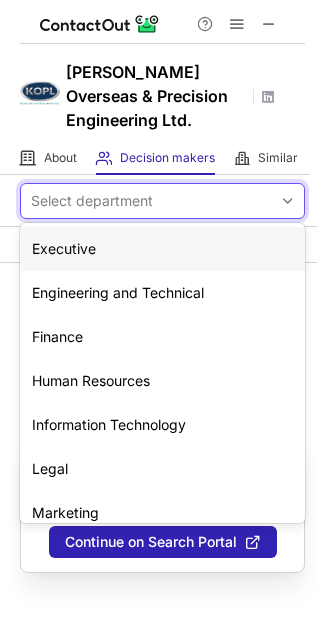 click on "Select department" at bounding box center (146, 201) 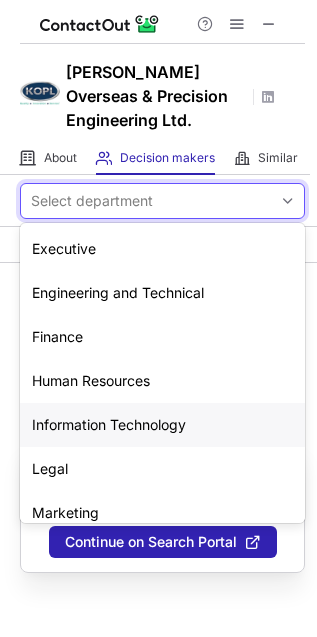 click on "Information Technology" at bounding box center [162, 425] 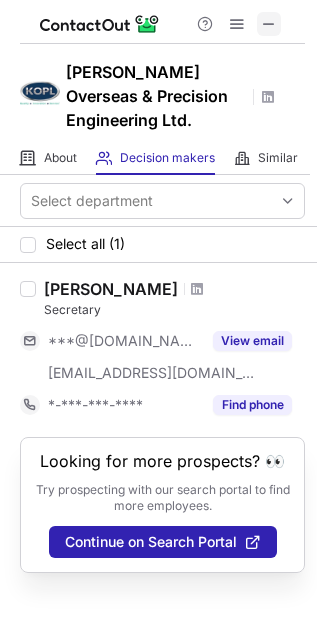 click at bounding box center [269, 24] 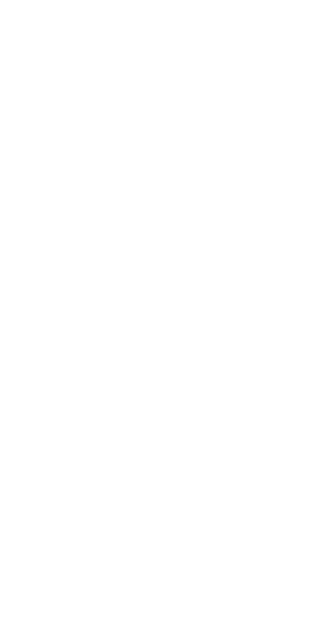 scroll, scrollTop: 0, scrollLeft: 0, axis: both 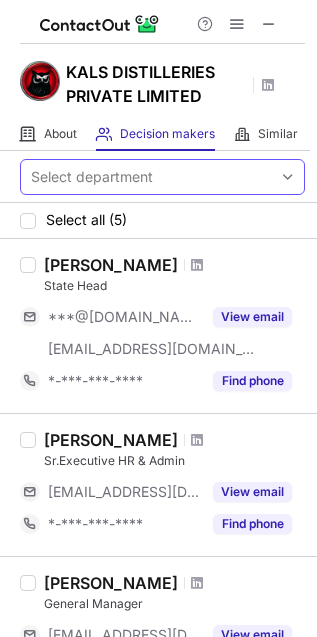 click on "Select department" at bounding box center (92, 177) 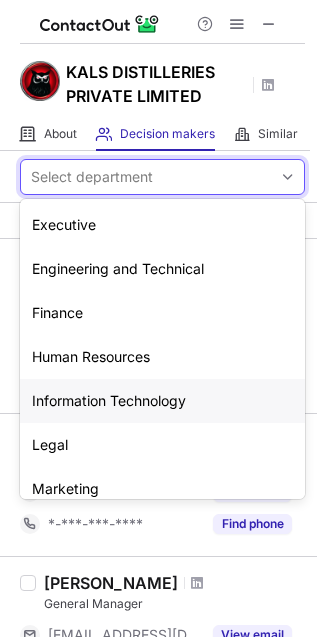click on "Information Technology" at bounding box center (162, 401) 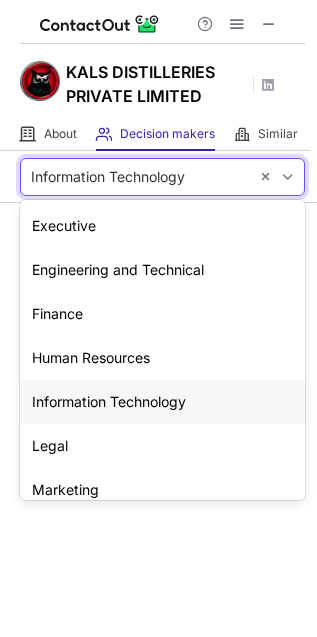 click on "Information Technology" at bounding box center (108, 177) 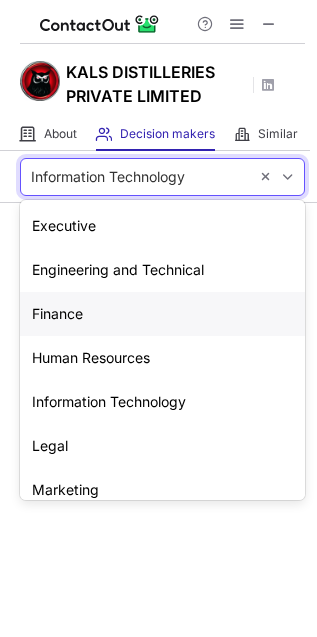 click on "Finance" at bounding box center [162, 314] 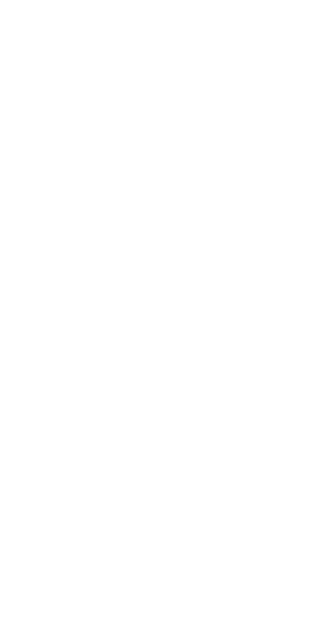 scroll, scrollTop: 0, scrollLeft: 0, axis: both 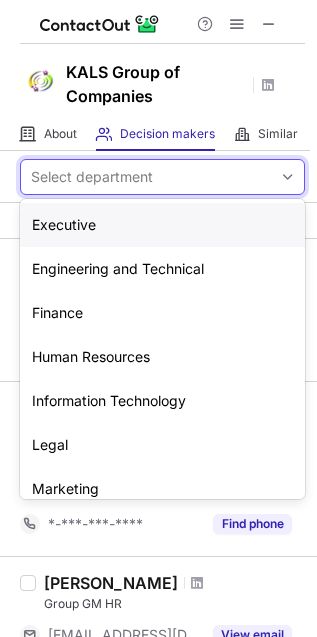click on "Select department" at bounding box center (146, 177) 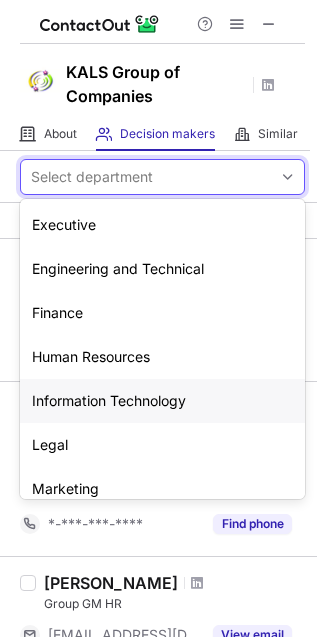 click on "Information Technology" at bounding box center [162, 401] 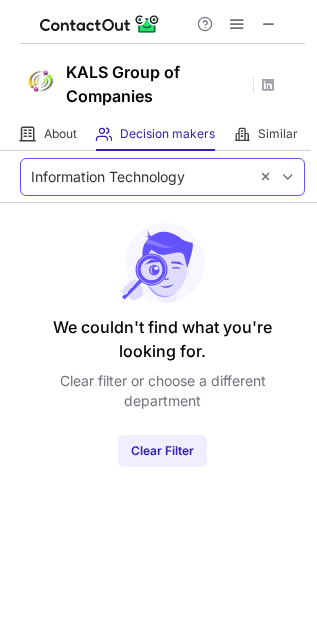 click on "Information Technology" at bounding box center (134, 177) 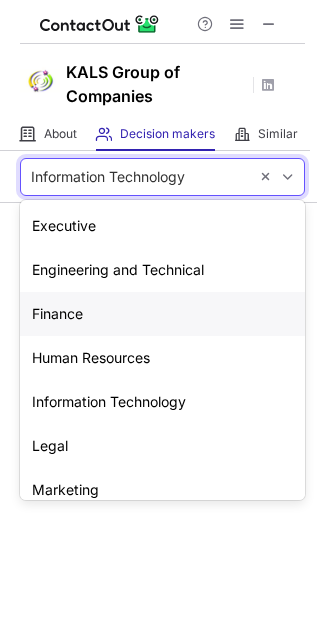 click on "Finance" at bounding box center [162, 314] 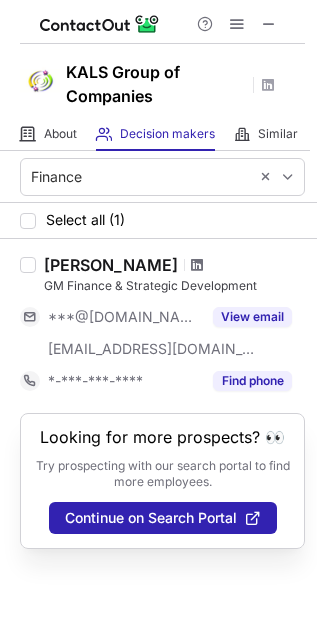 click at bounding box center [197, 265] 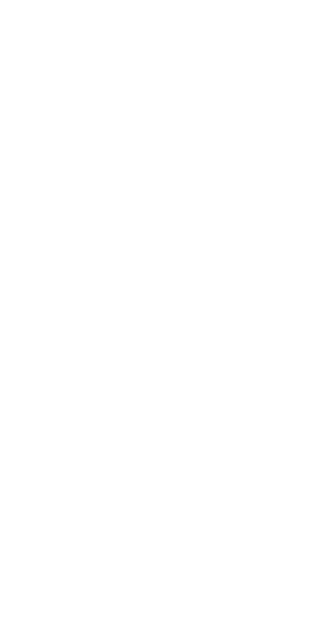 scroll, scrollTop: 0, scrollLeft: 0, axis: both 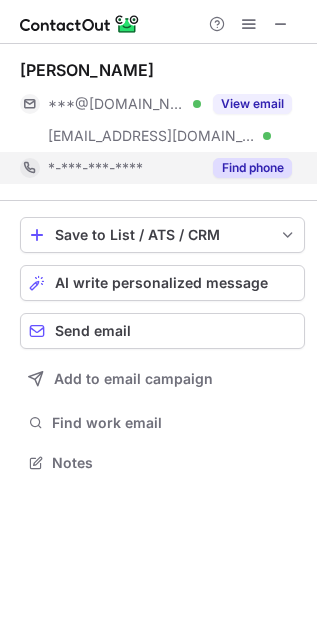click on "Find phone" at bounding box center (252, 168) 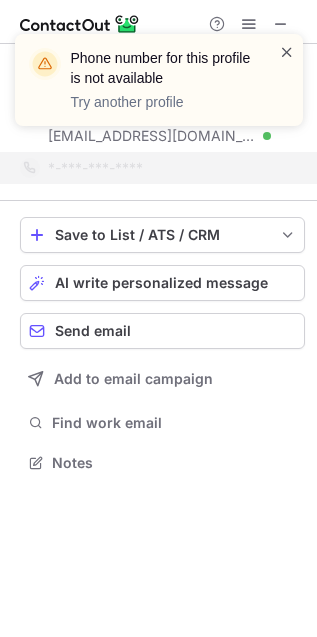 click at bounding box center (287, 52) 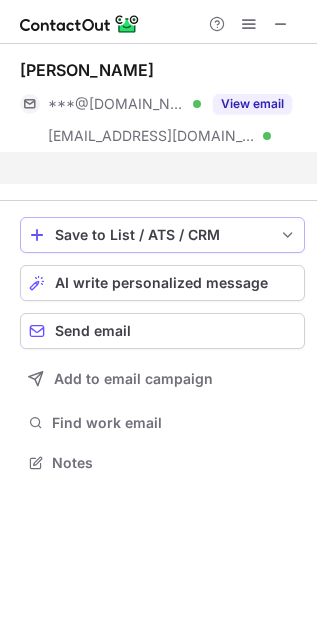 scroll, scrollTop: 417, scrollLeft: 317, axis: both 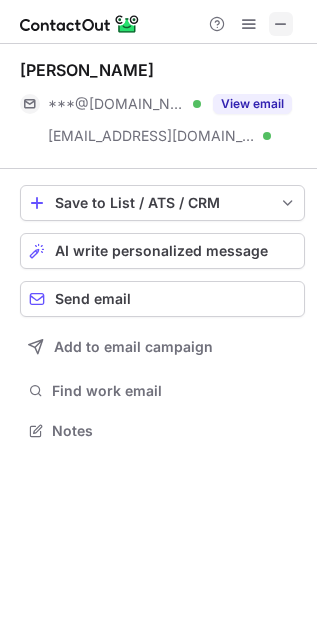 click at bounding box center [281, 24] 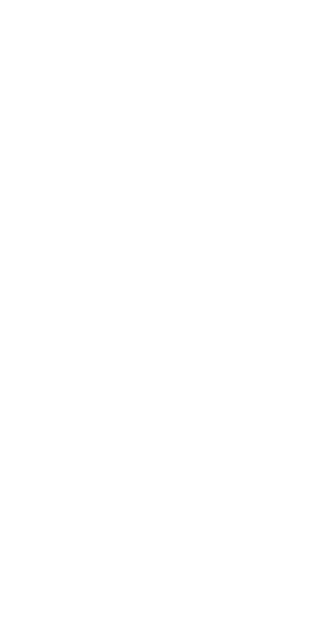 scroll, scrollTop: 0, scrollLeft: 0, axis: both 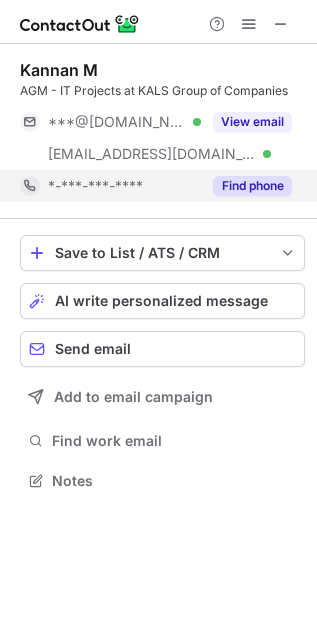 click on "Find phone" at bounding box center (252, 186) 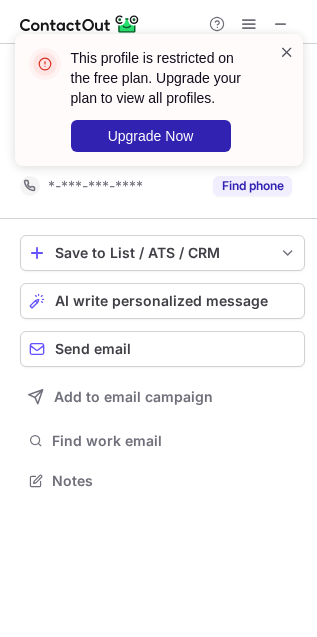 click at bounding box center [287, 52] 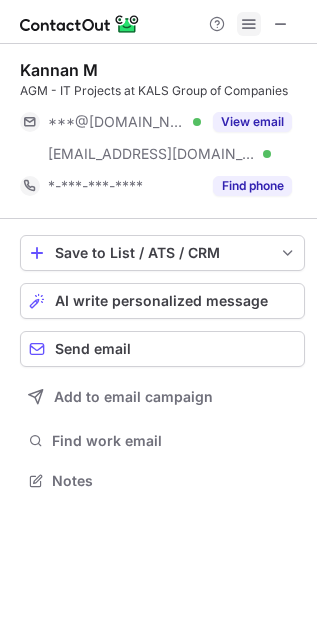 click at bounding box center [249, 24] 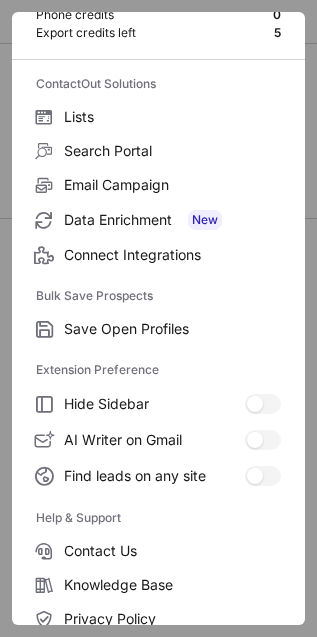 scroll, scrollTop: 195, scrollLeft: 0, axis: vertical 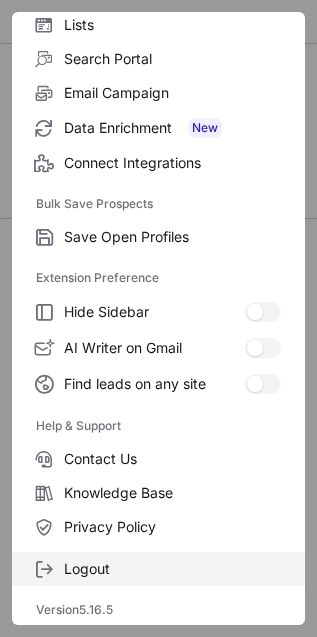 click on "Logout" at bounding box center (172, 569) 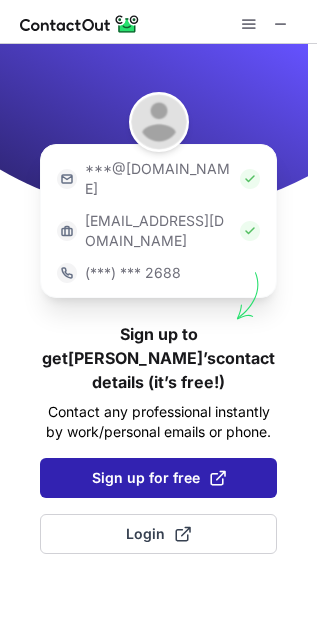 click on "Sign up for free" at bounding box center (159, 478) 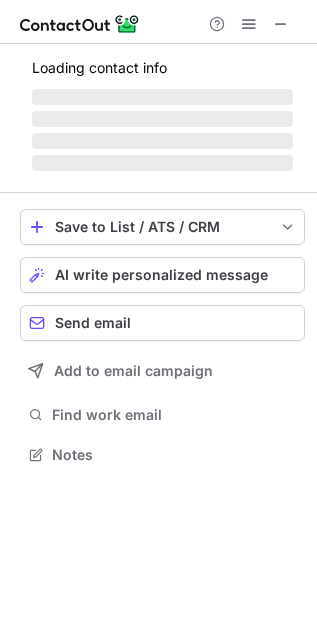 click at bounding box center [249, 24] 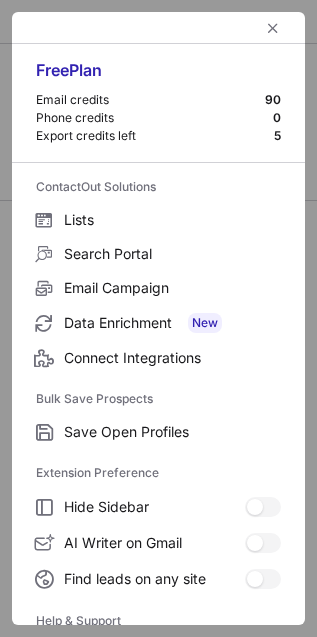 scroll, scrollTop: 10, scrollLeft: 10, axis: both 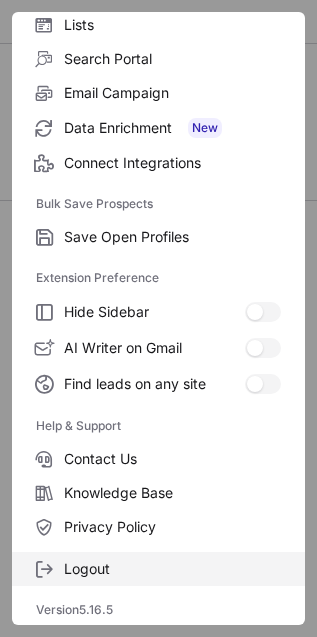 click on "Logout" at bounding box center (172, 569) 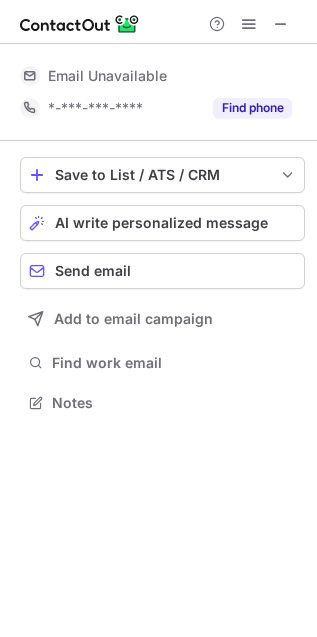 scroll, scrollTop: 0, scrollLeft: 0, axis: both 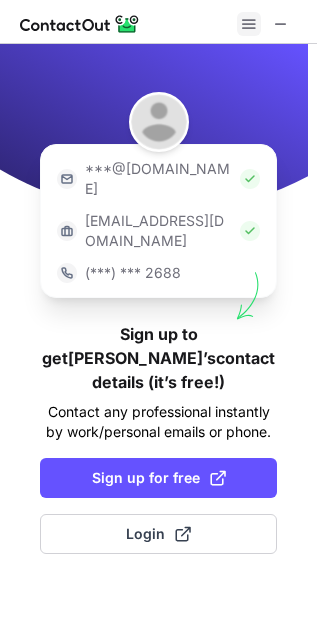 click at bounding box center [249, 24] 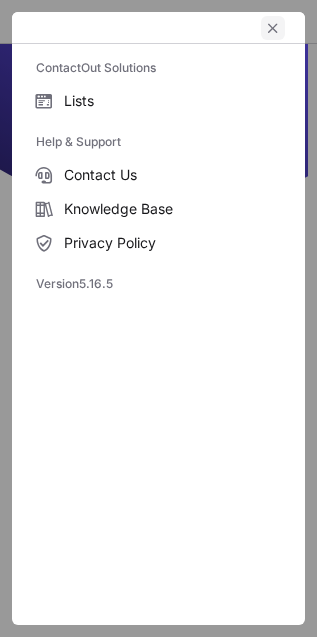 click at bounding box center (273, 28) 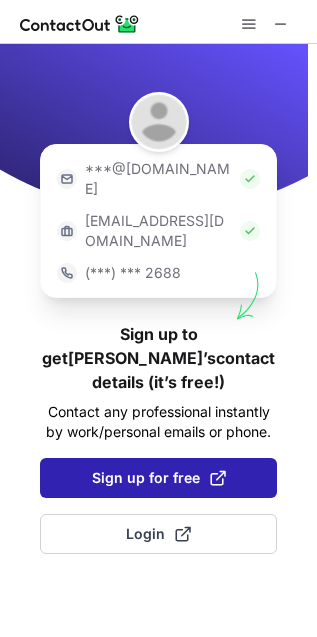 click on "Sign up for free" at bounding box center [159, 478] 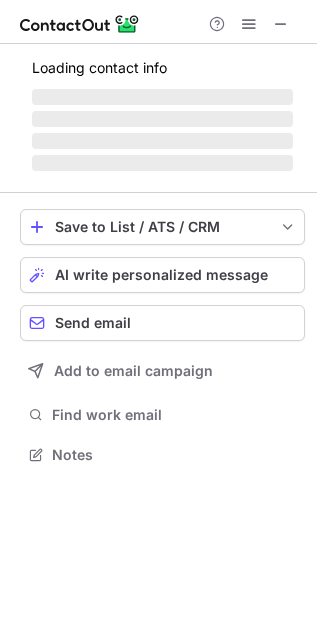 scroll, scrollTop: 11, scrollLeft: 10, axis: both 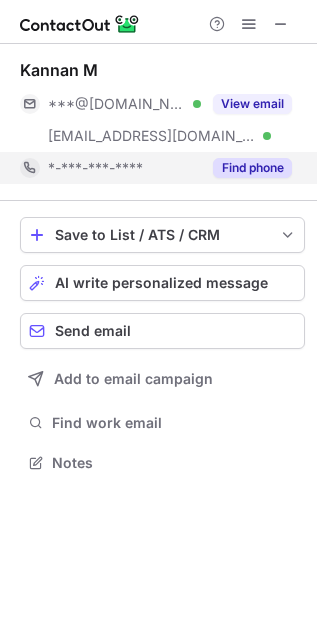 click on "Find phone" at bounding box center (246, 168) 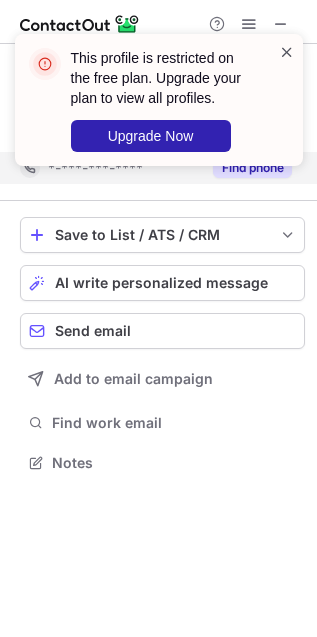 click at bounding box center (287, 52) 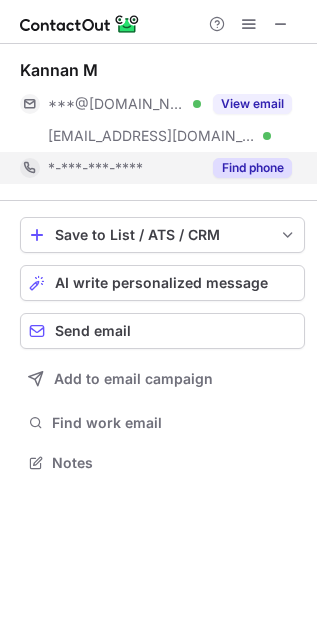 click at bounding box center (249, 24) 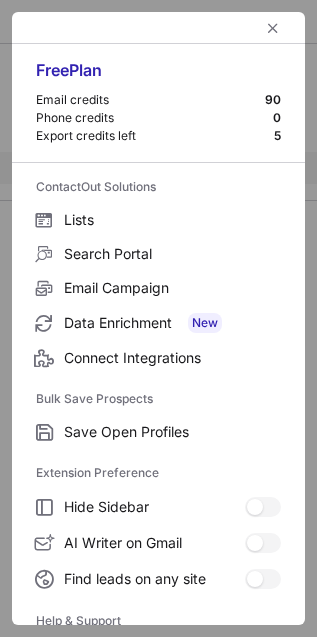 scroll, scrollTop: 195, scrollLeft: 0, axis: vertical 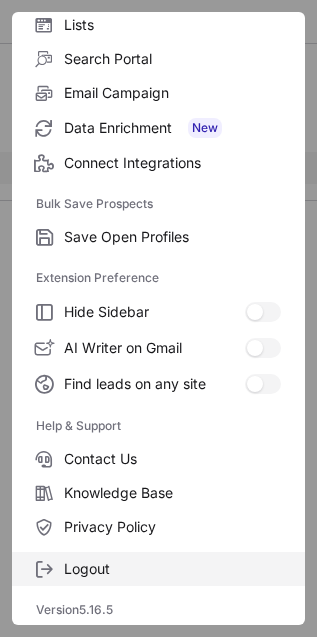 click on "Logout" at bounding box center [172, 569] 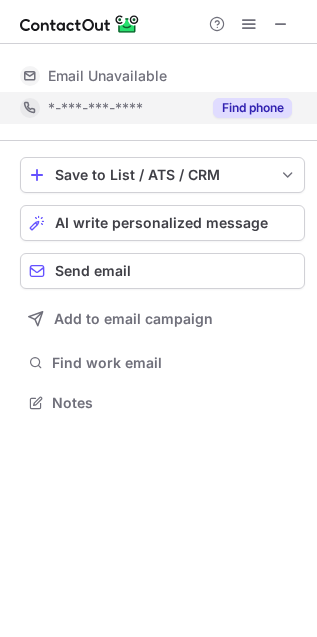 scroll, scrollTop: 0, scrollLeft: 0, axis: both 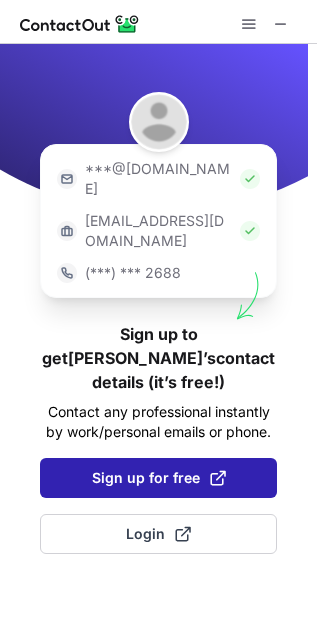 click on "Sign up for free" at bounding box center (159, 478) 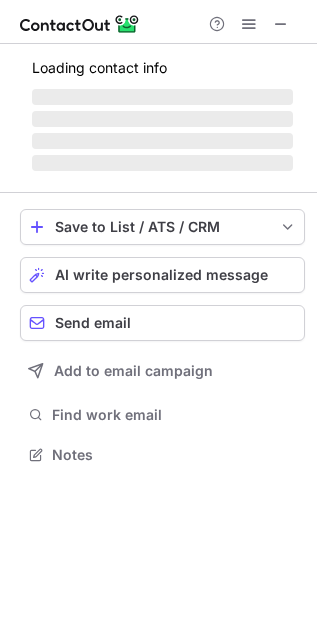 scroll, scrollTop: 11, scrollLeft: 10, axis: both 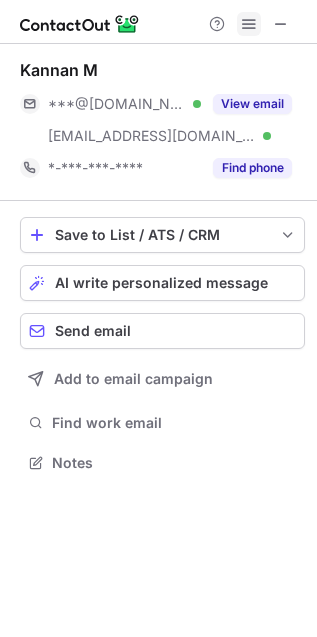 click at bounding box center [249, 24] 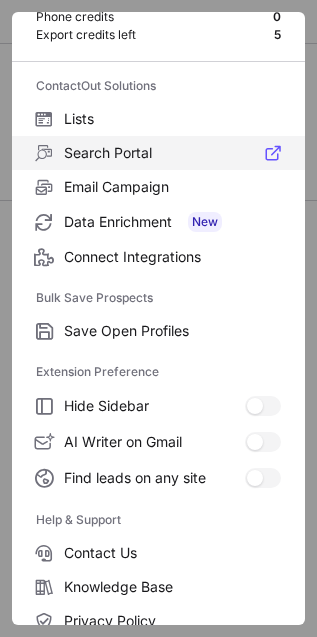 scroll, scrollTop: 195, scrollLeft: 0, axis: vertical 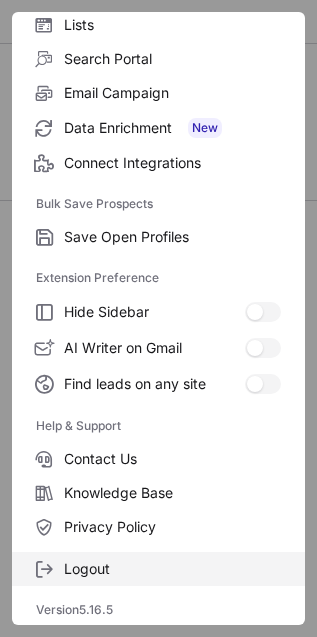 click on "Logout" at bounding box center [172, 569] 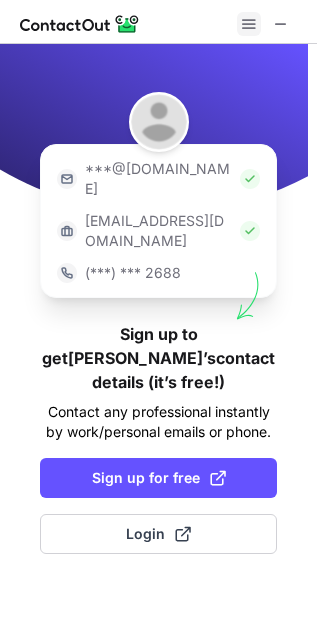 click at bounding box center [249, 24] 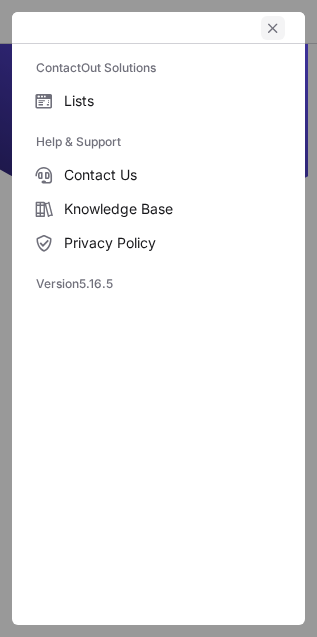 click at bounding box center (273, 28) 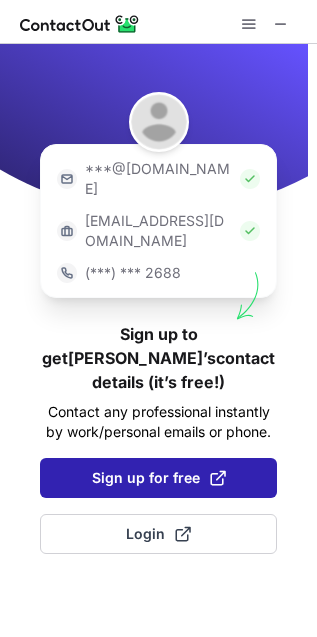 click on "Sign up for free" at bounding box center (159, 478) 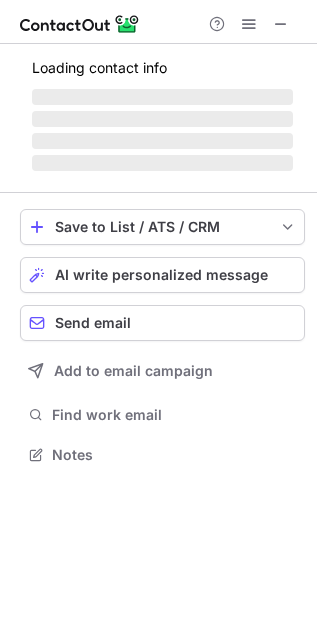 scroll, scrollTop: 11, scrollLeft: 10, axis: both 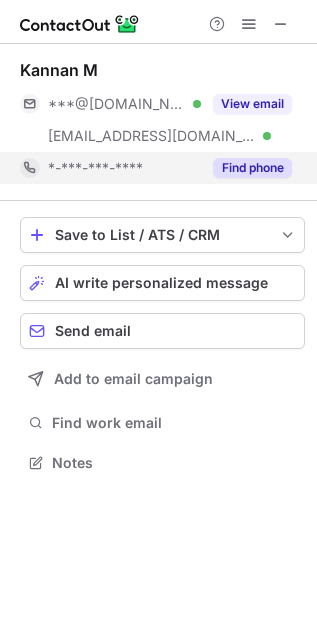 click on "Find phone" at bounding box center [252, 168] 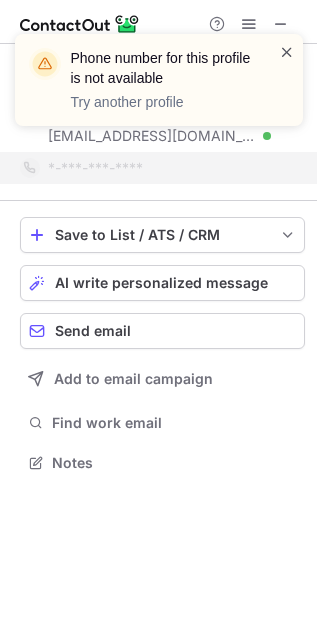 click at bounding box center (287, 52) 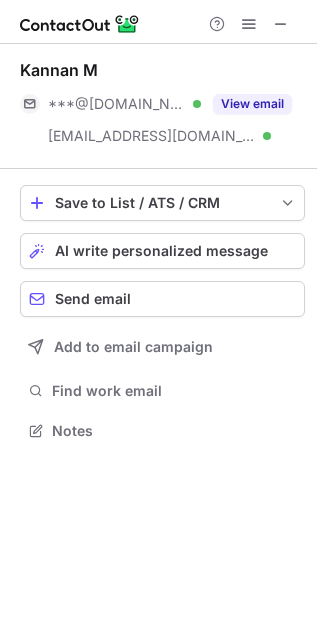 scroll, scrollTop: 417, scrollLeft: 317, axis: both 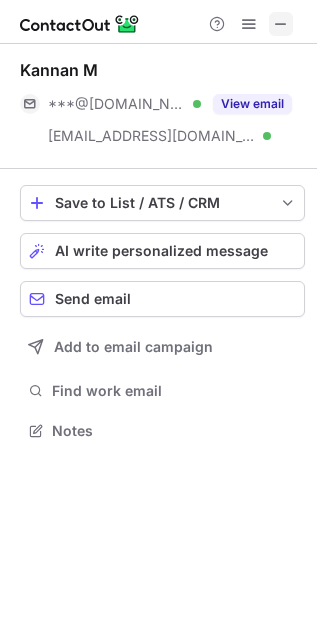 click at bounding box center [281, 24] 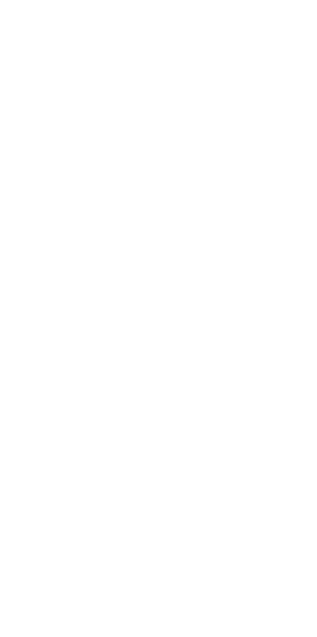 scroll, scrollTop: 0, scrollLeft: 0, axis: both 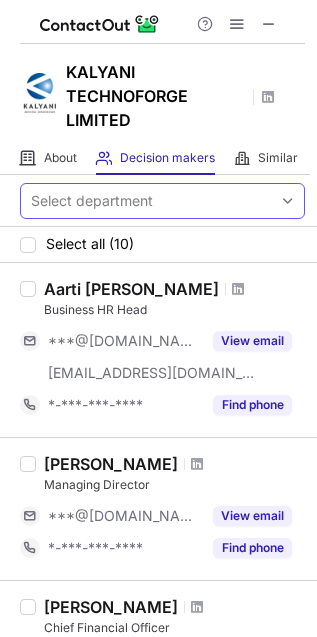 click on "Select department" at bounding box center [146, 201] 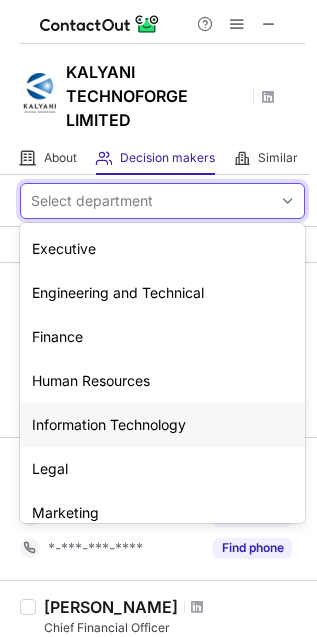 click on "Information Technology" at bounding box center (162, 425) 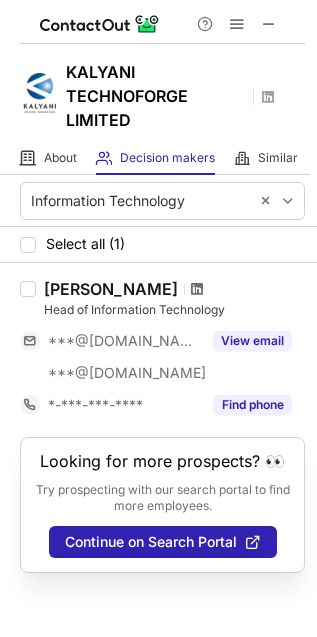 click at bounding box center (197, 289) 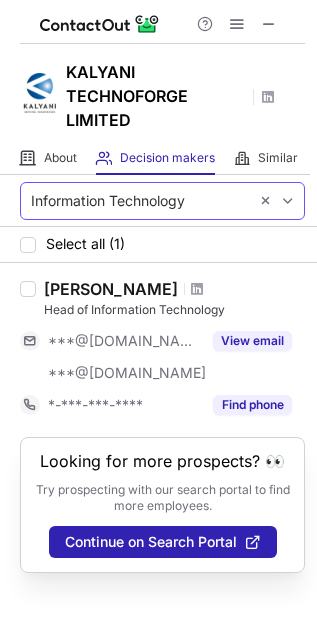 click on "Information Technology" at bounding box center [134, 201] 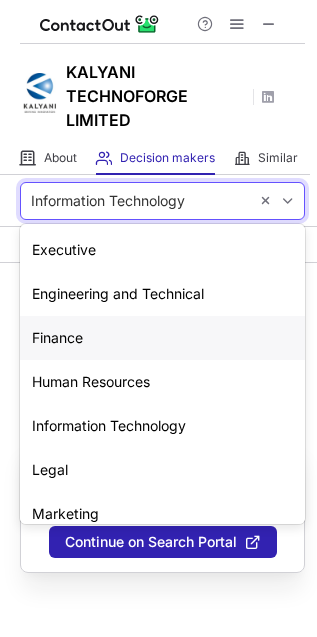 click on "Finance" at bounding box center (162, 338) 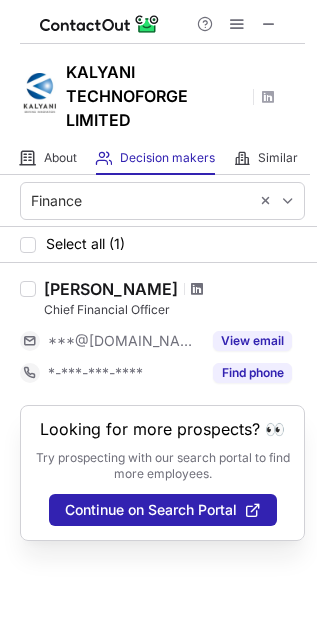 click at bounding box center [197, 289] 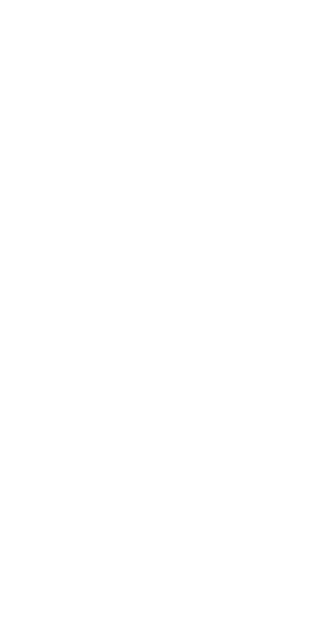 scroll, scrollTop: 0, scrollLeft: 0, axis: both 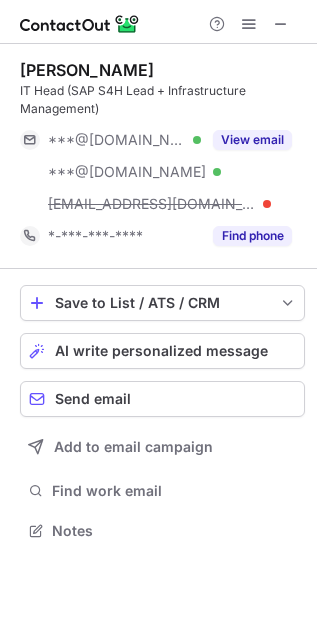 click on "Find phone" at bounding box center [252, 236] 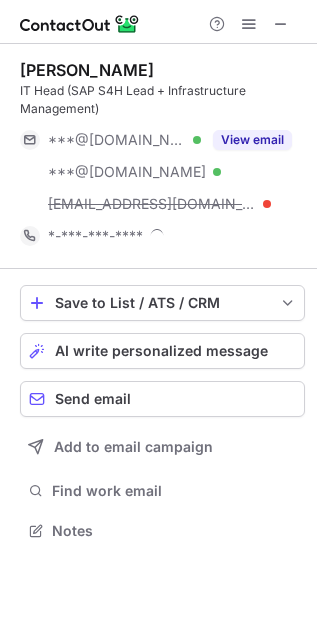 scroll, scrollTop: 10, scrollLeft: 10, axis: both 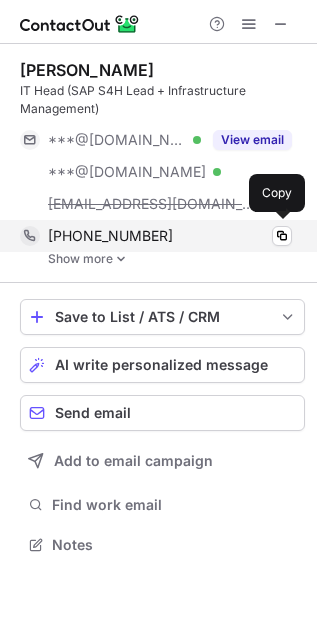 click on "[PHONE_NUMBER] Copy" at bounding box center (156, 236) 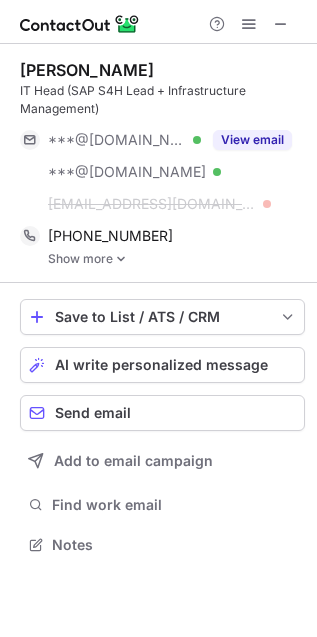 click on "Show more" at bounding box center [176, 259] 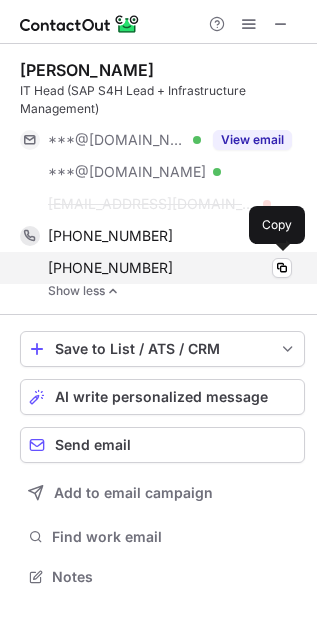 scroll, scrollTop: 11, scrollLeft: 10, axis: both 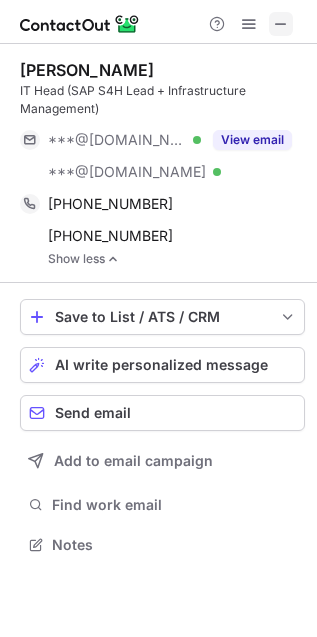 click at bounding box center (281, 24) 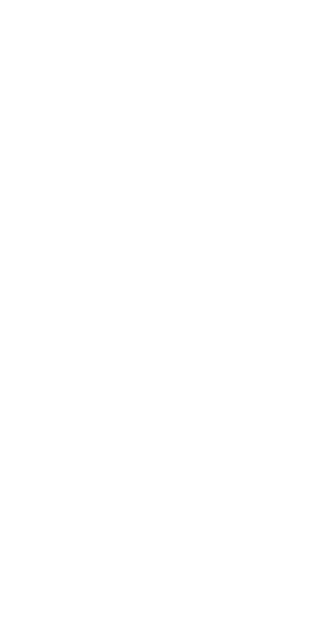 scroll, scrollTop: 0, scrollLeft: 0, axis: both 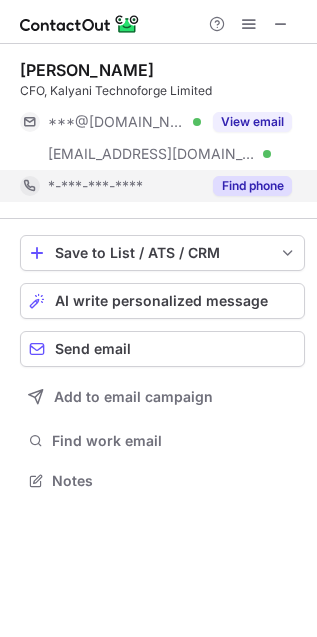 click on "Find phone" at bounding box center (252, 186) 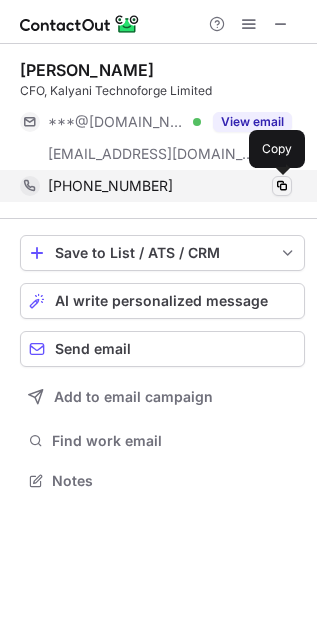 click at bounding box center (282, 186) 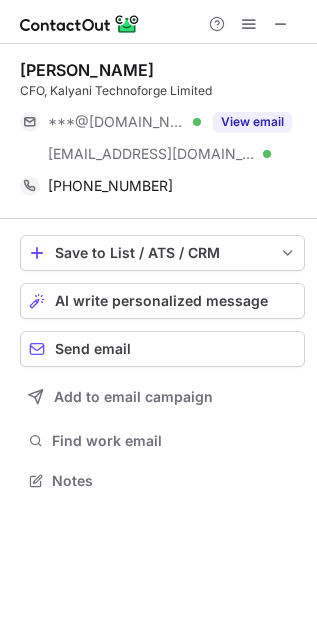 type 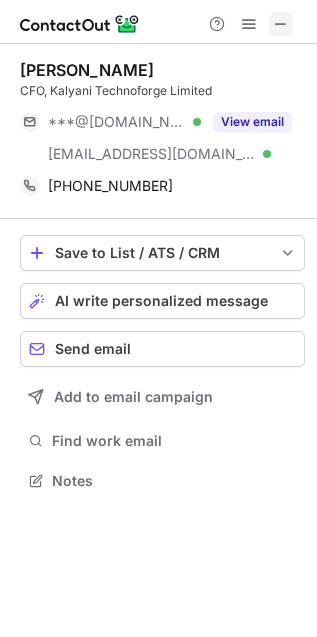 click at bounding box center (281, 24) 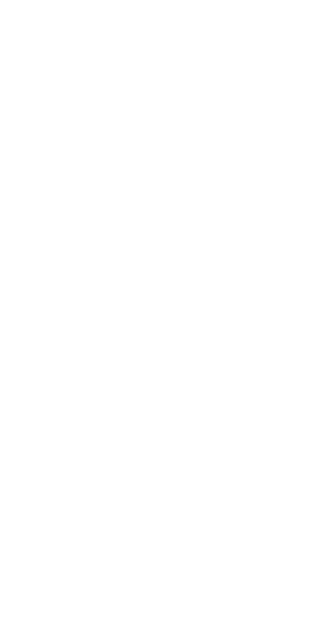 scroll, scrollTop: 0, scrollLeft: 0, axis: both 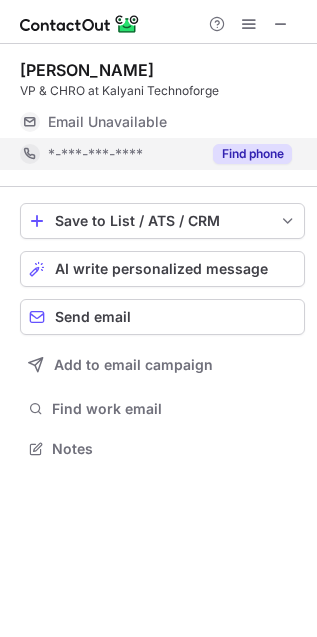 click on "Find phone" at bounding box center (252, 154) 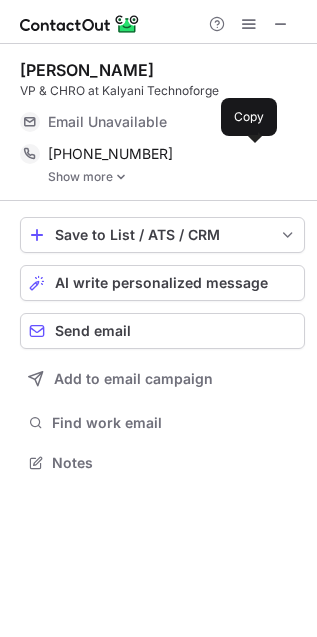 scroll, scrollTop: 10, scrollLeft: 10, axis: both 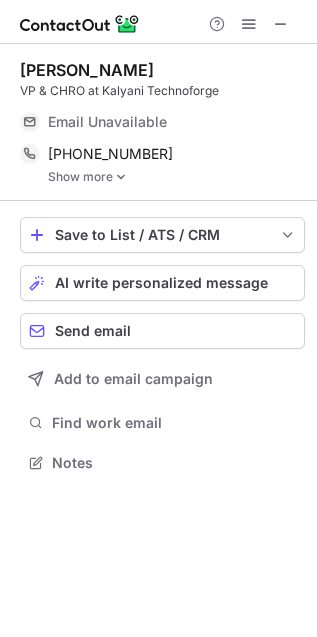 click on "Show more" at bounding box center (176, 177) 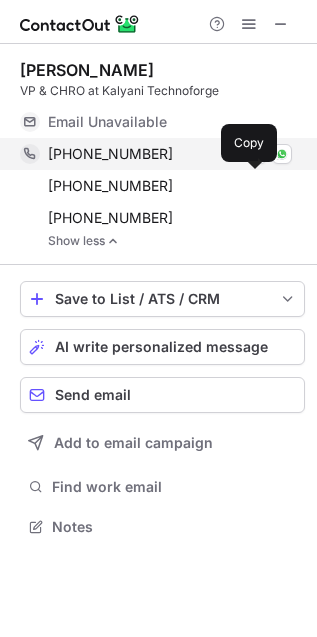 scroll, scrollTop: 11, scrollLeft: 10, axis: both 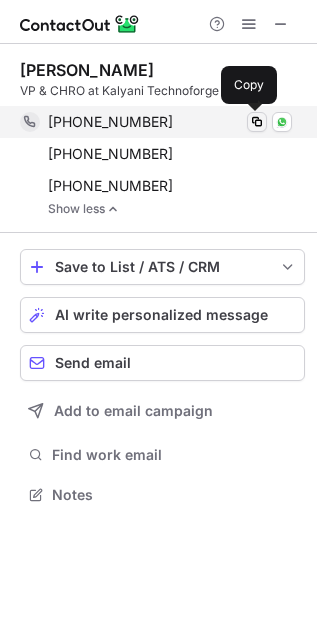 click at bounding box center (257, 122) 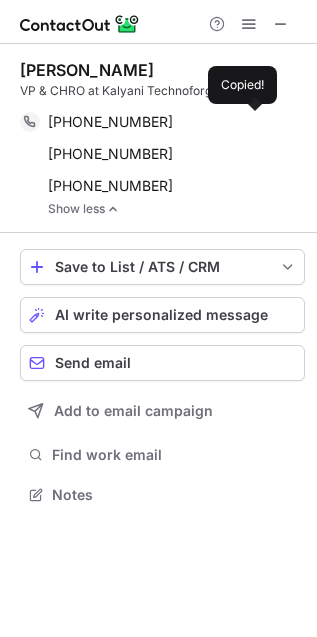 type 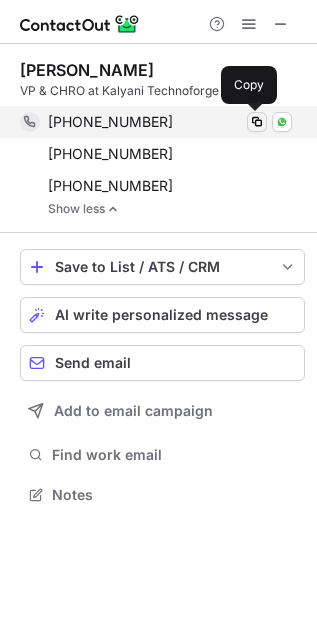 click at bounding box center [257, 122] 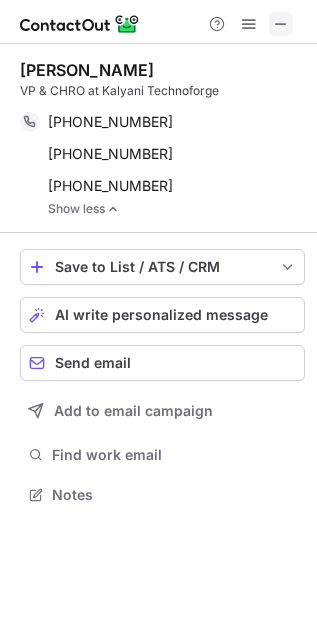 click at bounding box center [281, 24] 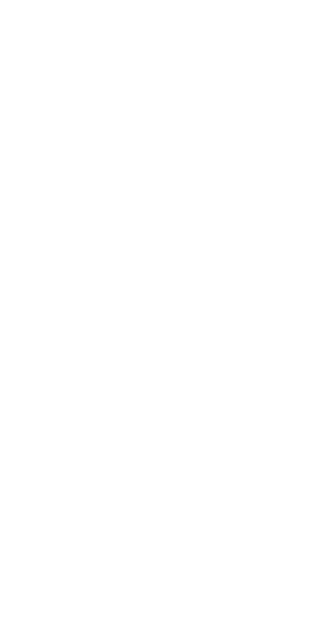 scroll, scrollTop: 0, scrollLeft: 0, axis: both 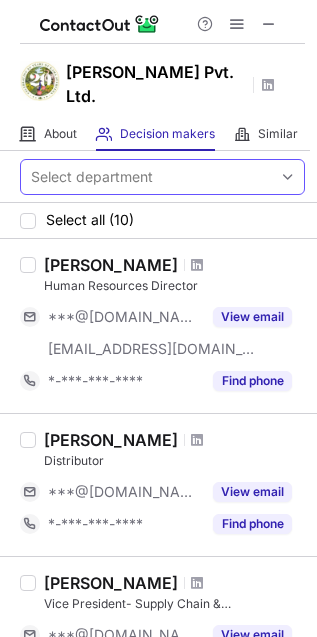 click on "Select department" at bounding box center [146, 177] 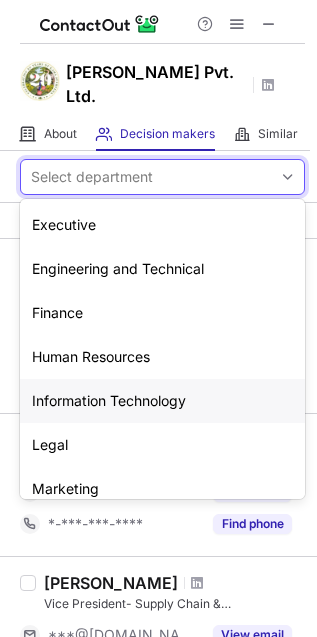 click on "Information Technology" at bounding box center [162, 401] 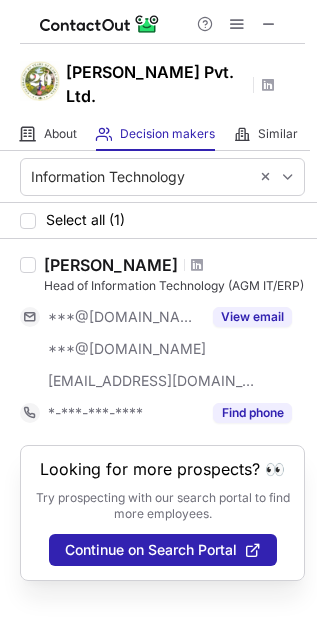 click at bounding box center (197, 265) 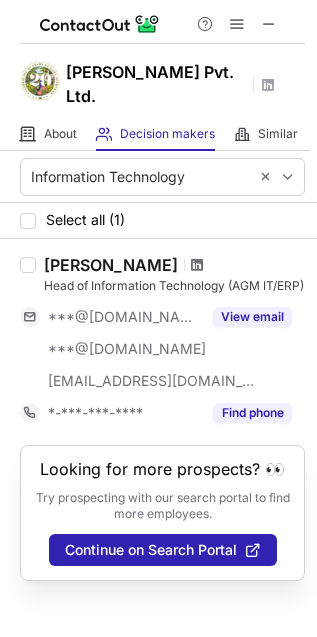 click at bounding box center (197, 265) 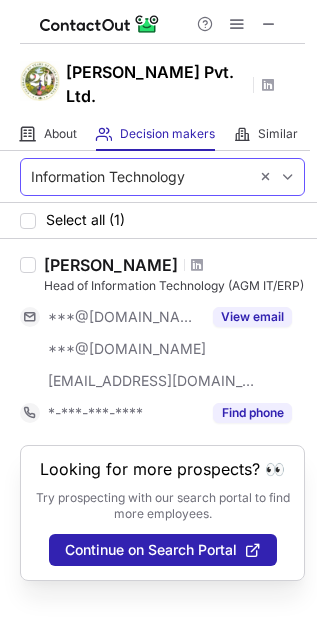 click on "Information Technology" at bounding box center (108, 177) 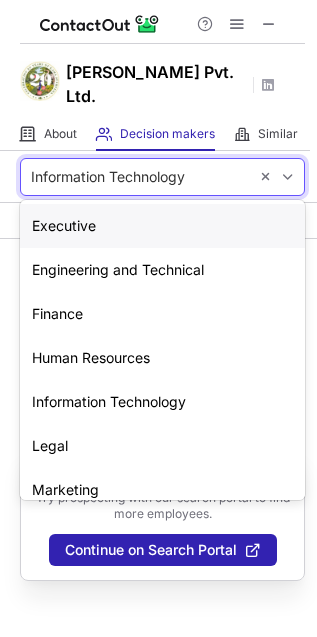 click on "Finance" at bounding box center [162, 314] 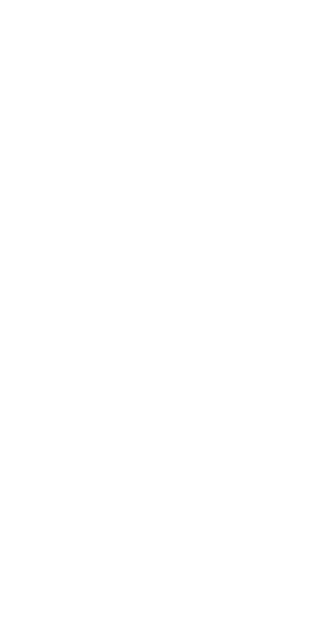 scroll, scrollTop: 0, scrollLeft: 0, axis: both 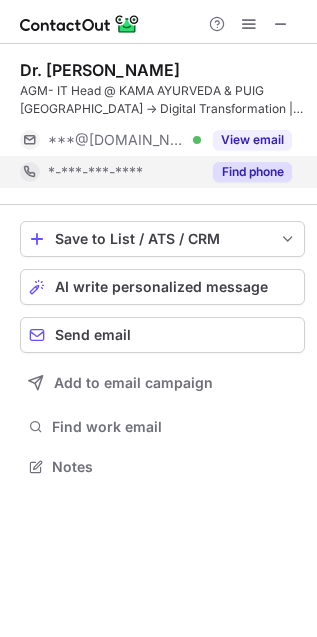 click on "Find phone" at bounding box center (252, 172) 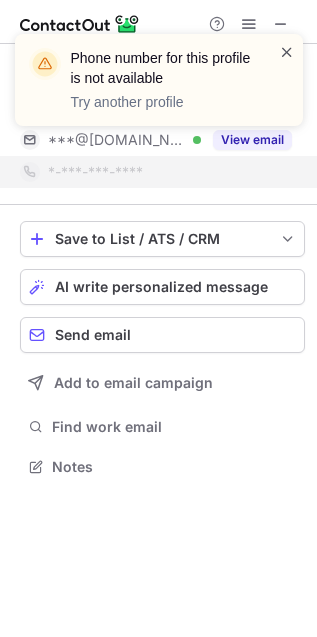 click at bounding box center (287, 52) 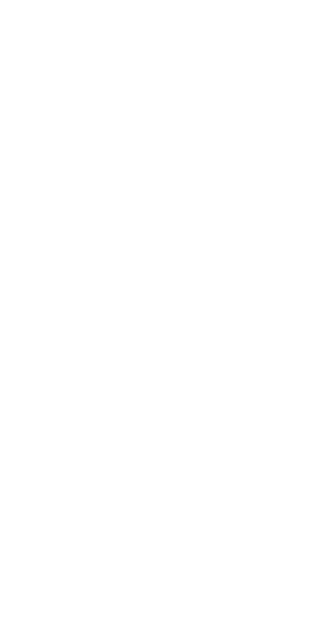 scroll, scrollTop: 0, scrollLeft: 0, axis: both 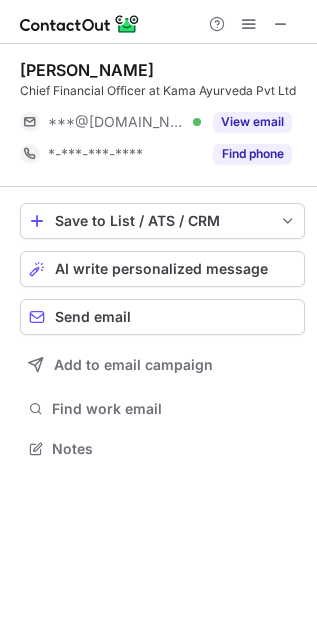 click on "Find phone" at bounding box center (252, 154) 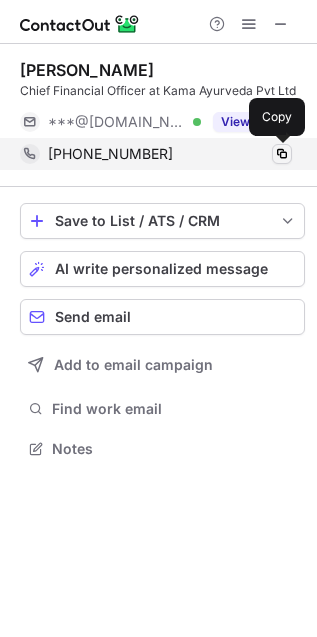 click at bounding box center (282, 154) 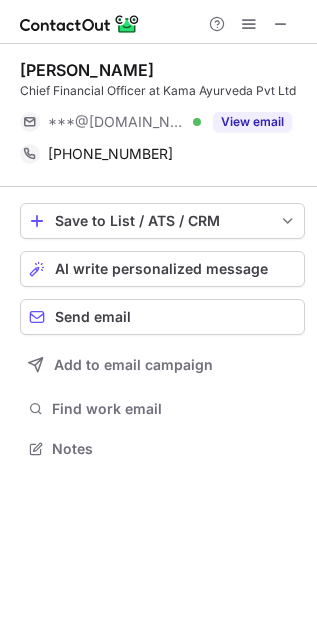 type 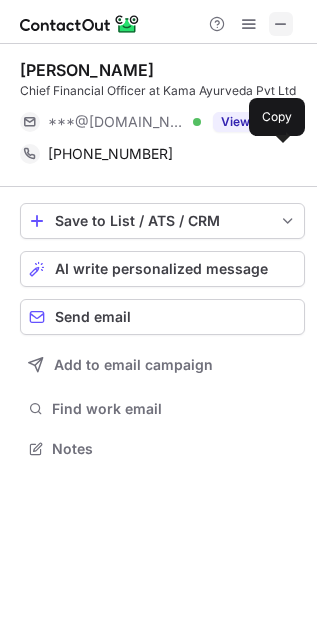 click at bounding box center [281, 24] 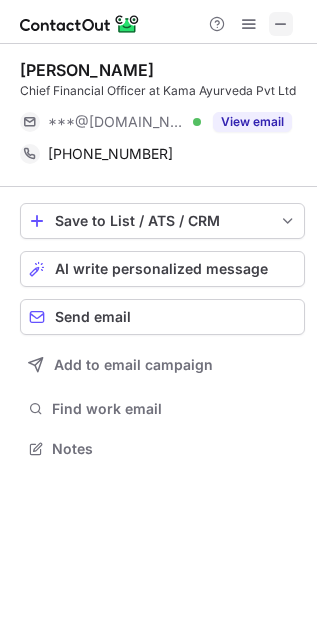 click at bounding box center [281, 24] 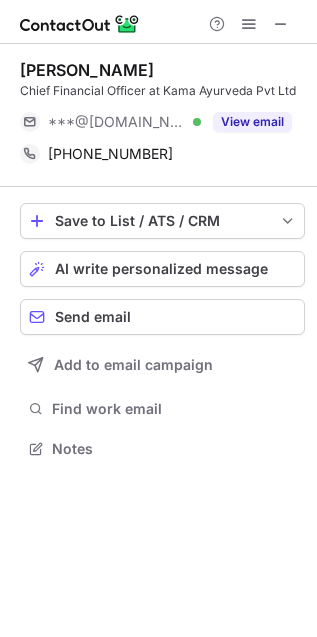 type 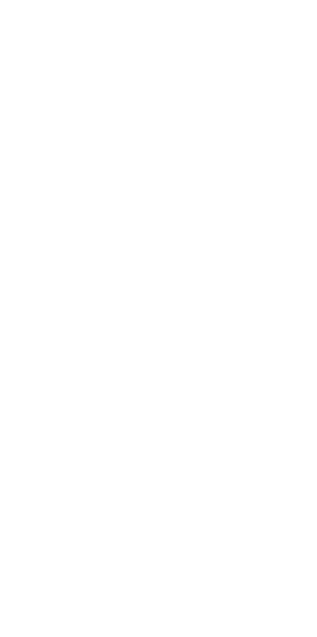 scroll, scrollTop: 0, scrollLeft: 0, axis: both 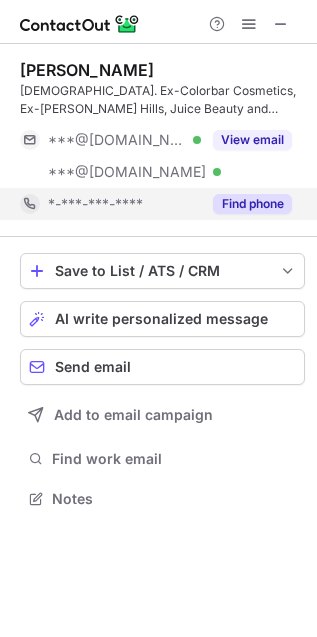 click on "Find phone" at bounding box center [252, 204] 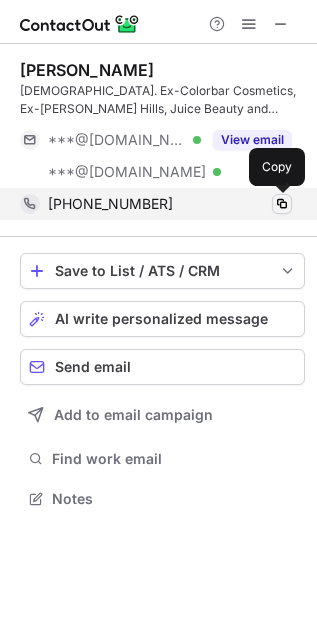 click at bounding box center [282, 204] 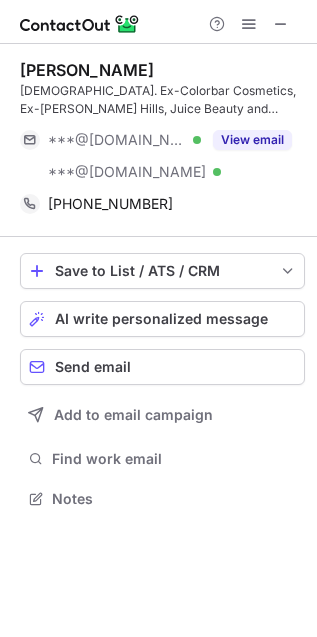 type 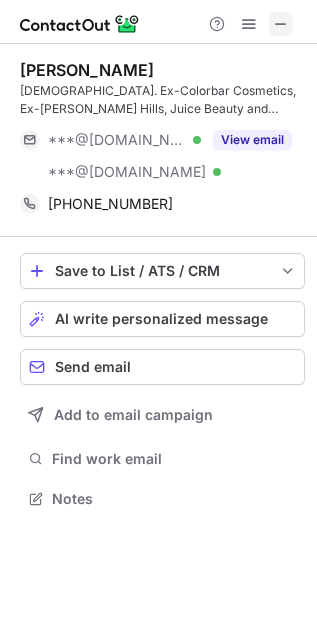 click at bounding box center [281, 24] 